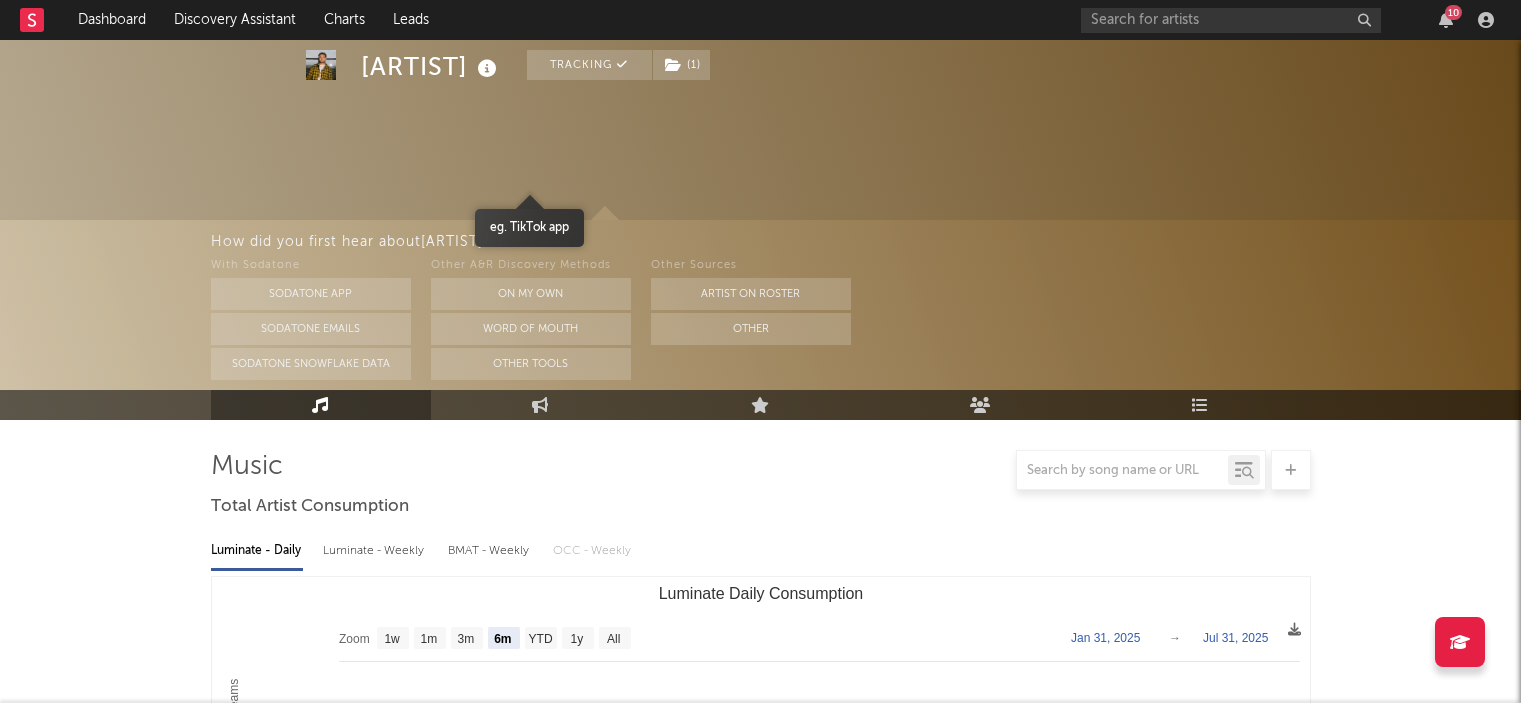 select on "6m" 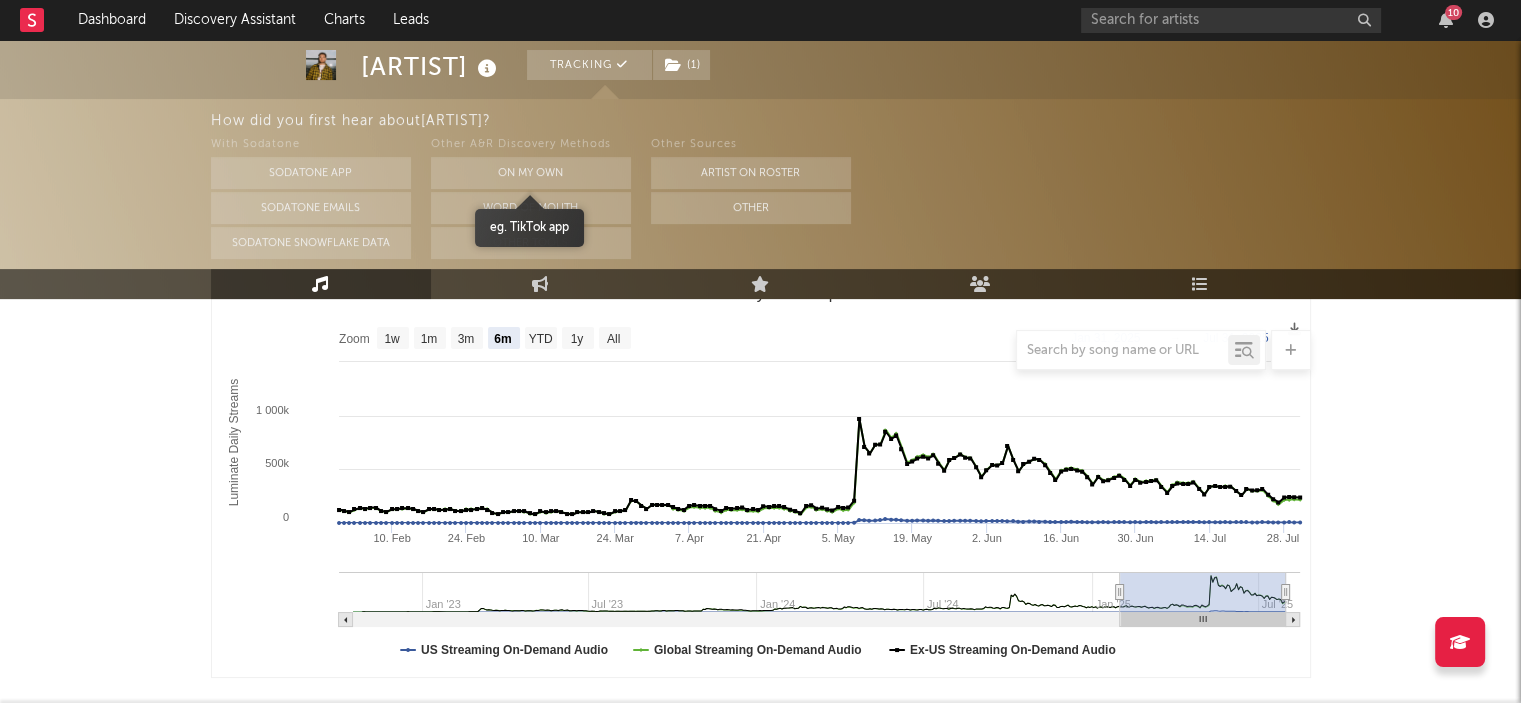 scroll, scrollTop: 300, scrollLeft: 0, axis: vertical 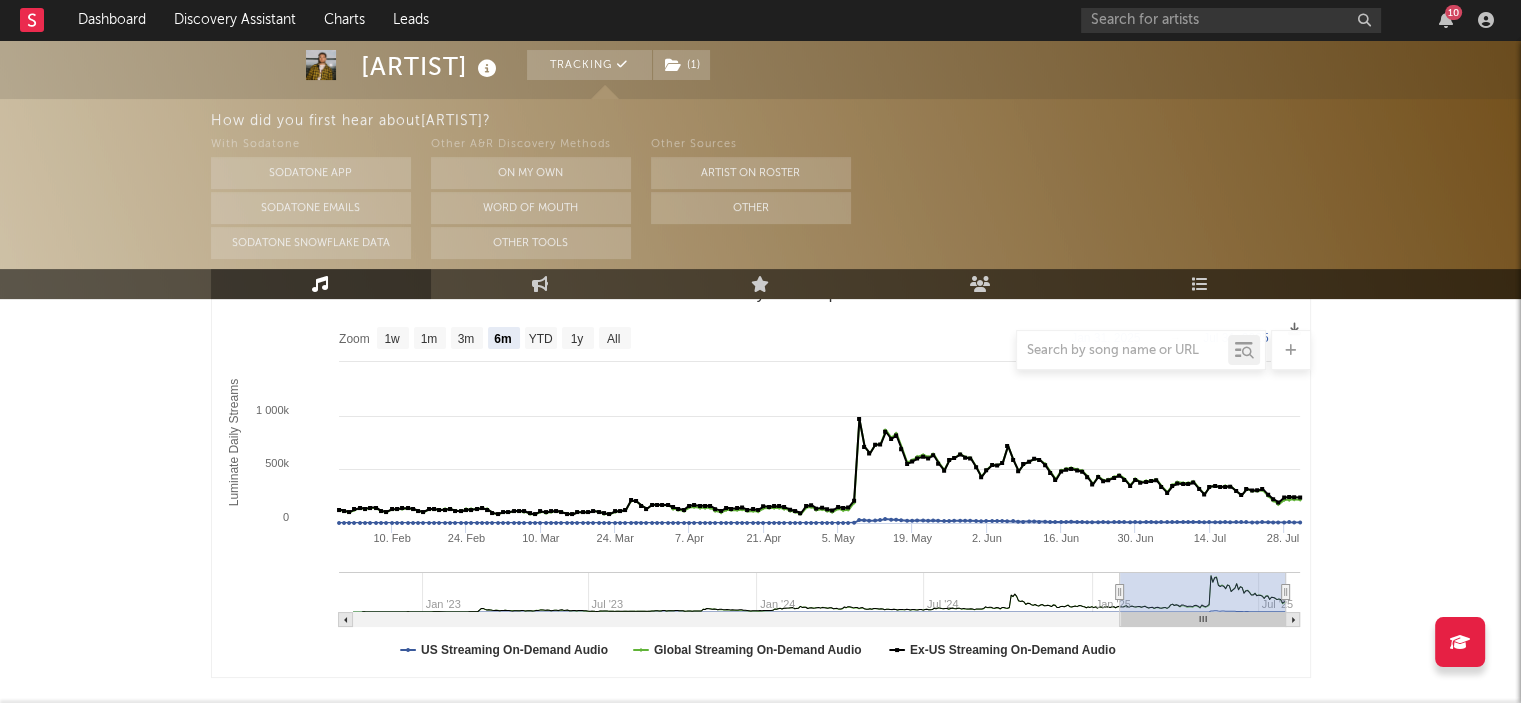 click on "[ROLE] [ROLE] Assistant Charts Leads [NUMBER]" at bounding box center (760, 20) 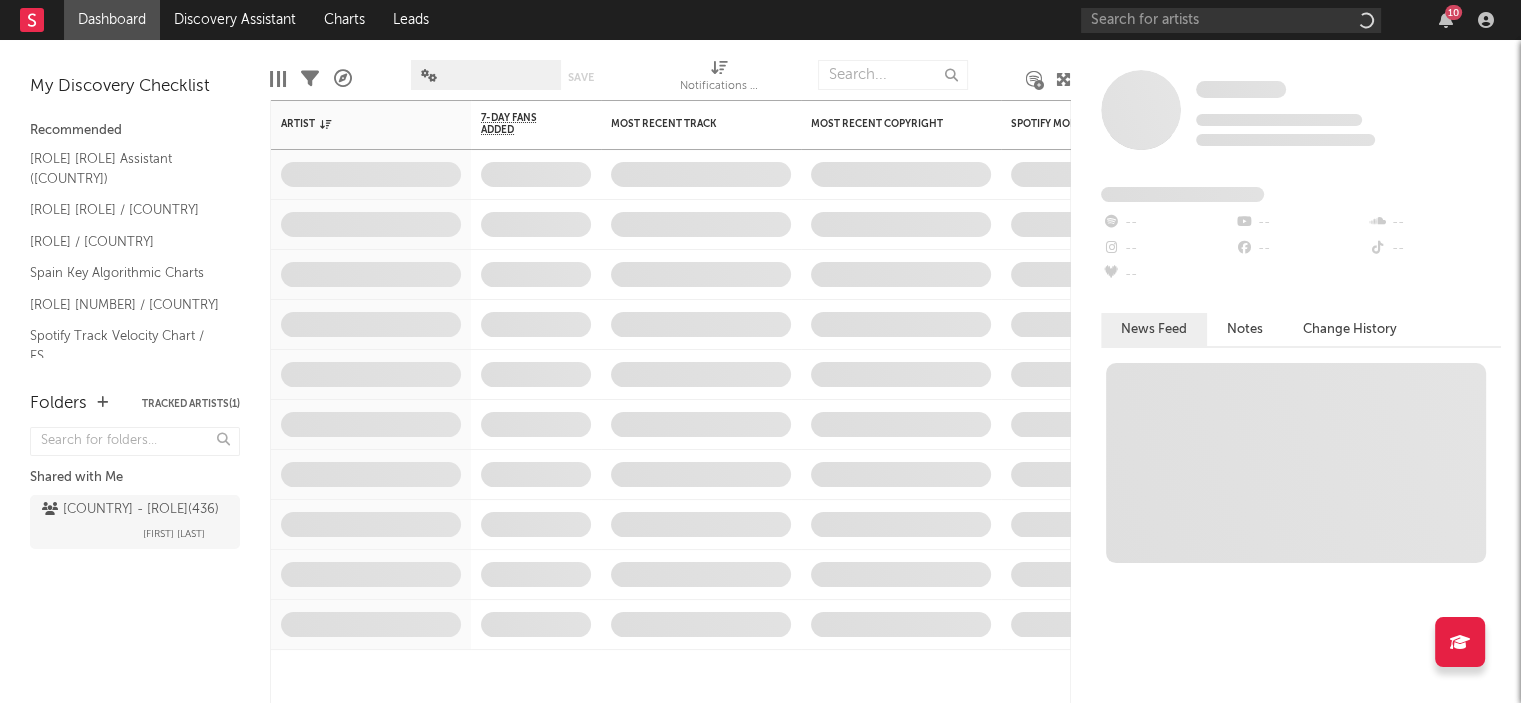 scroll, scrollTop: 0, scrollLeft: 0, axis: both 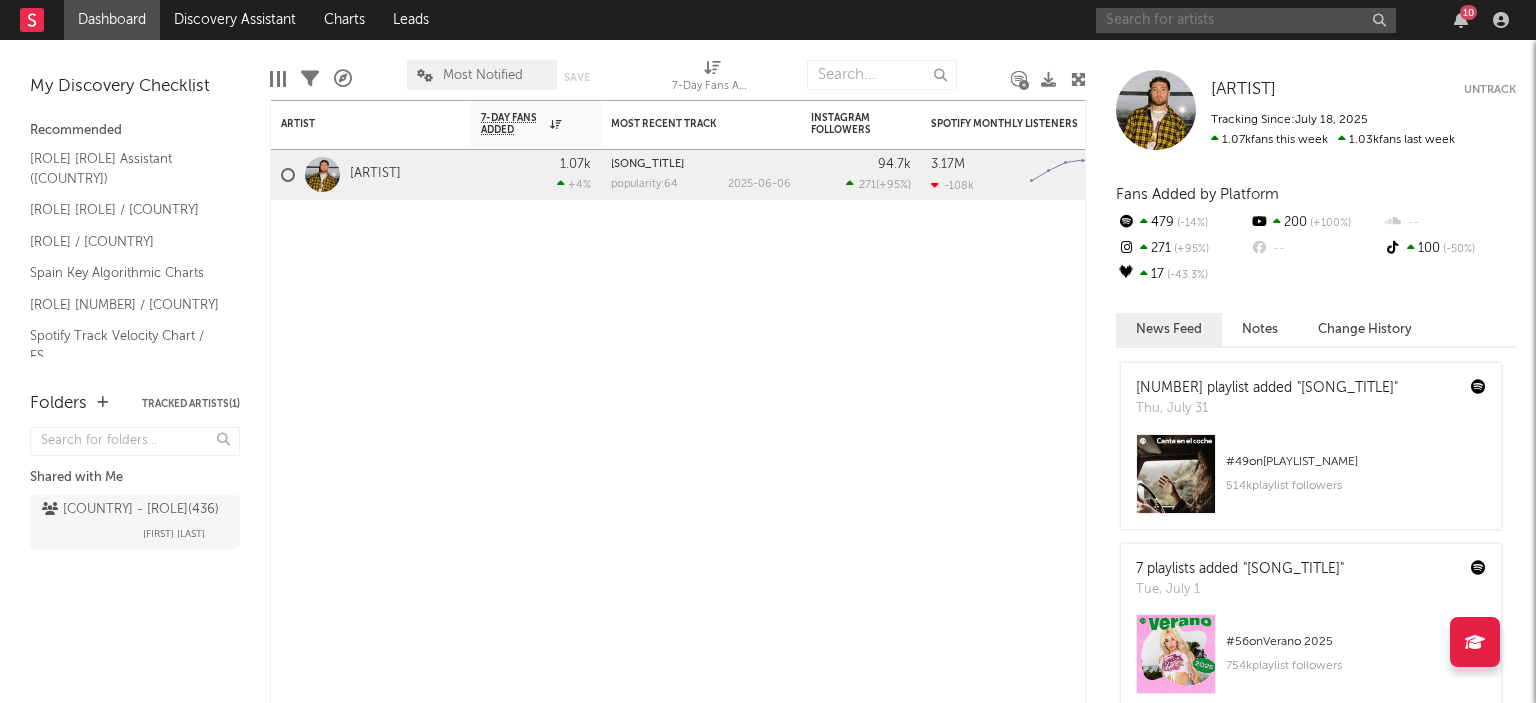 click at bounding box center (1246, 20) 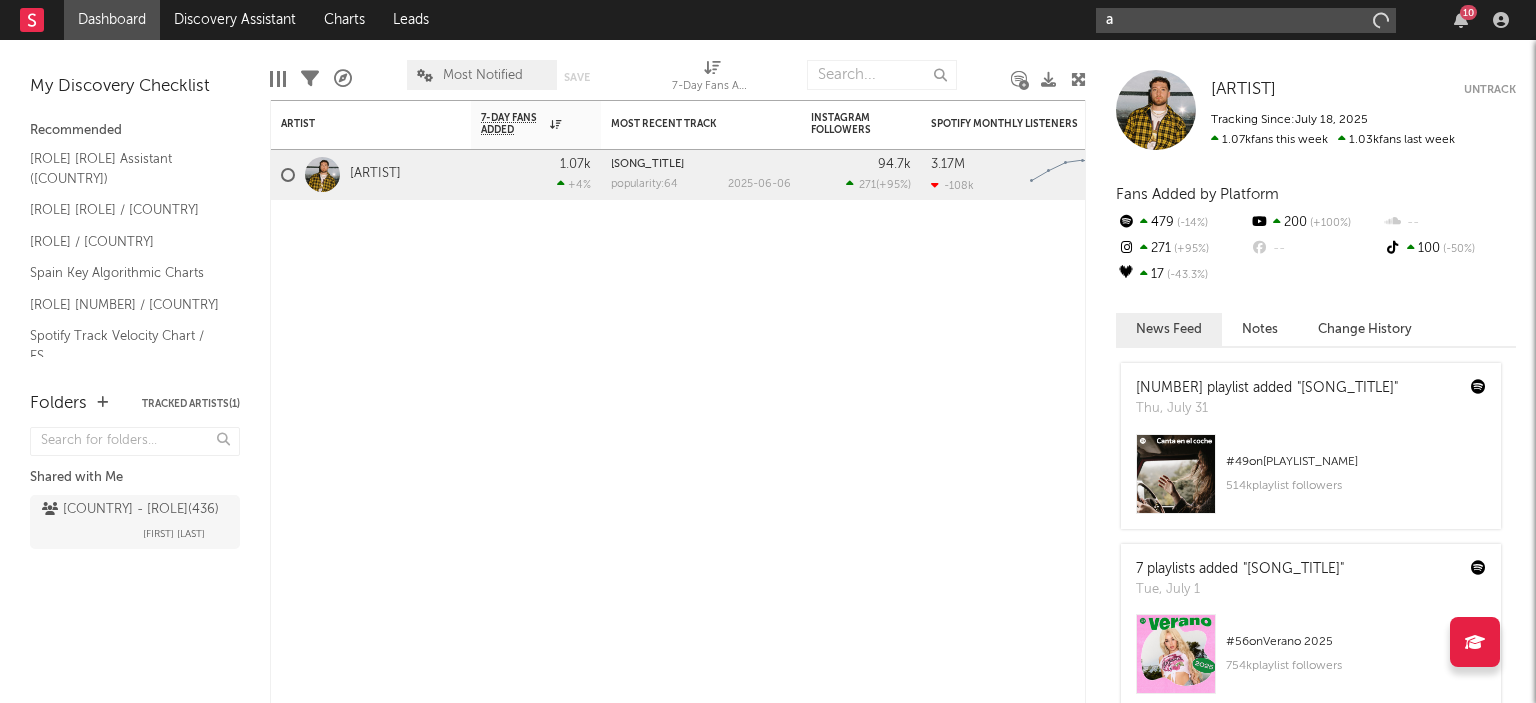 type on "a" 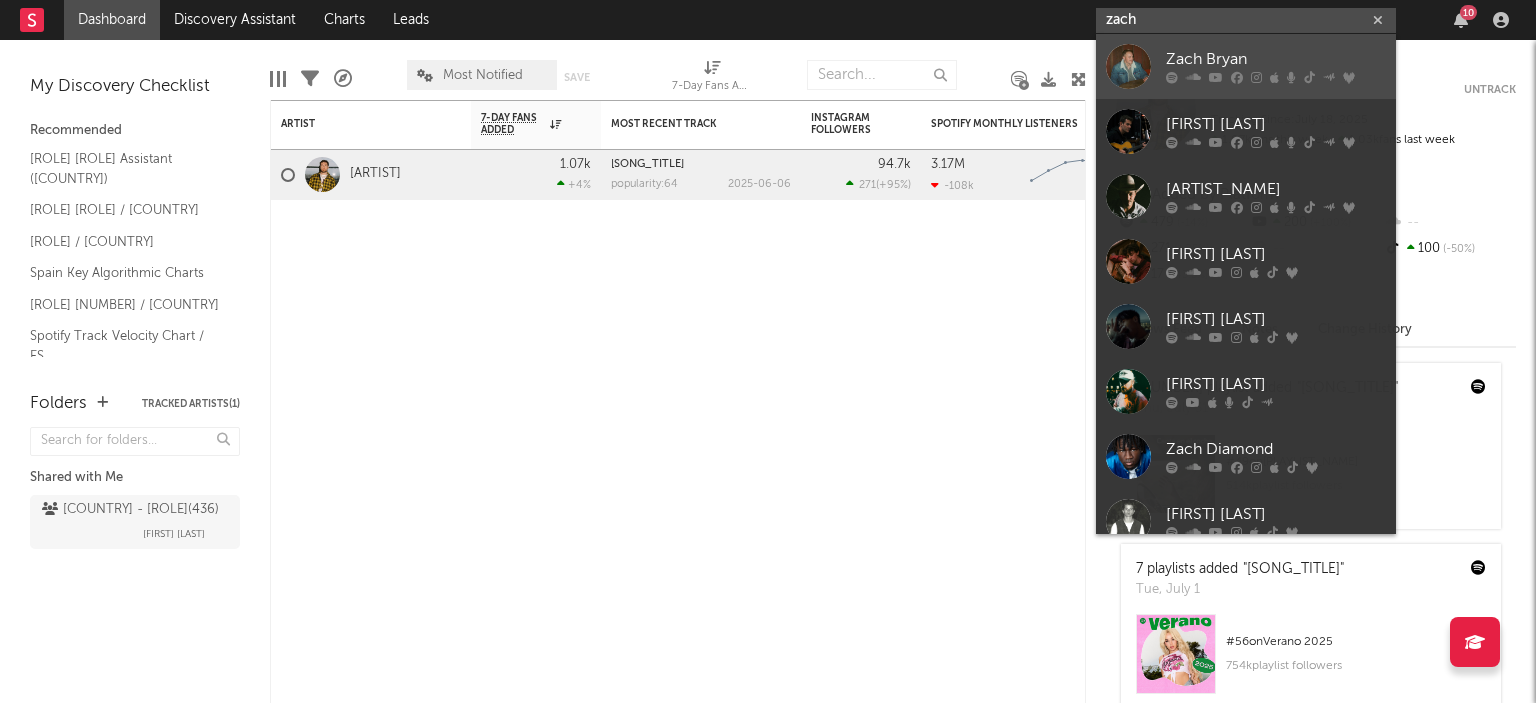 type on "zach" 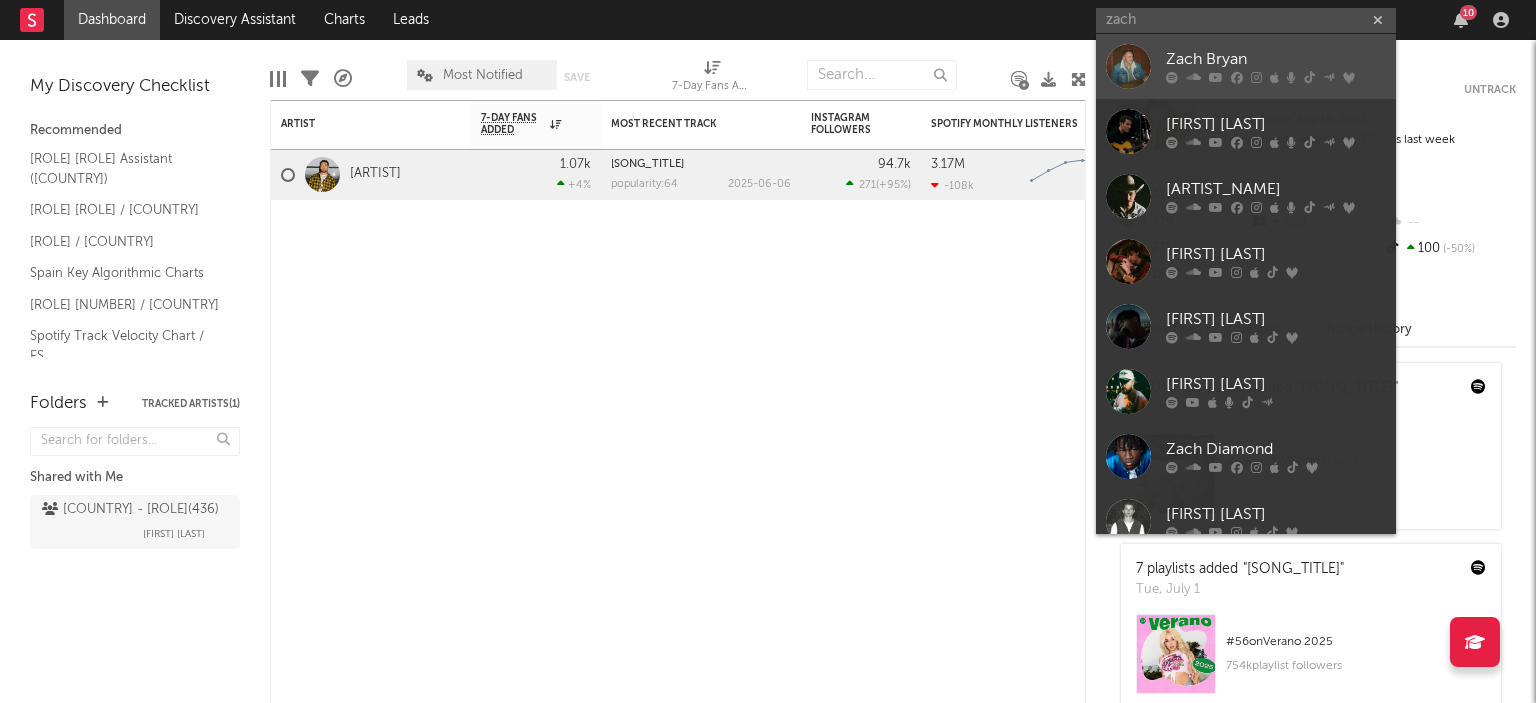click on "Zach Bryan" at bounding box center [1246, 66] 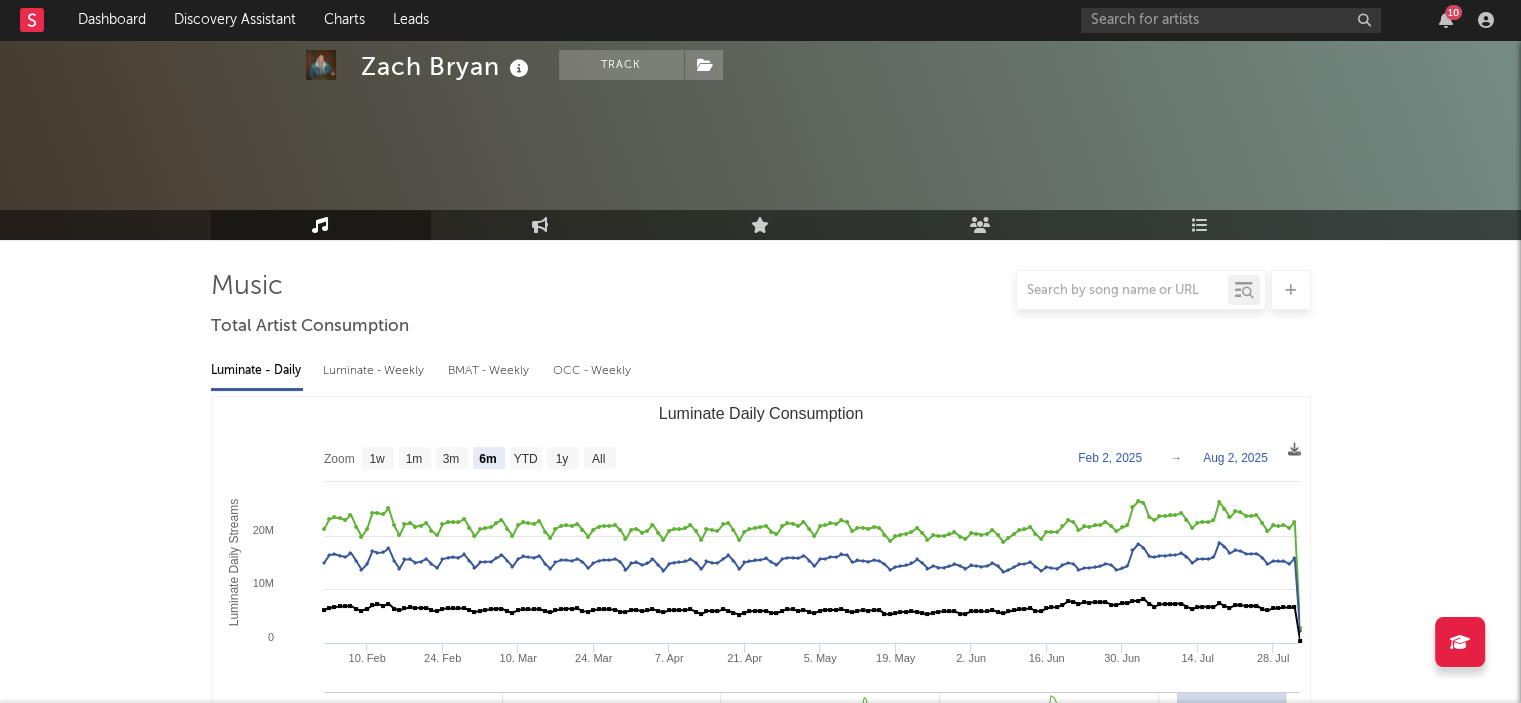 scroll, scrollTop: 200, scrollLeft: 0, axis: vertical 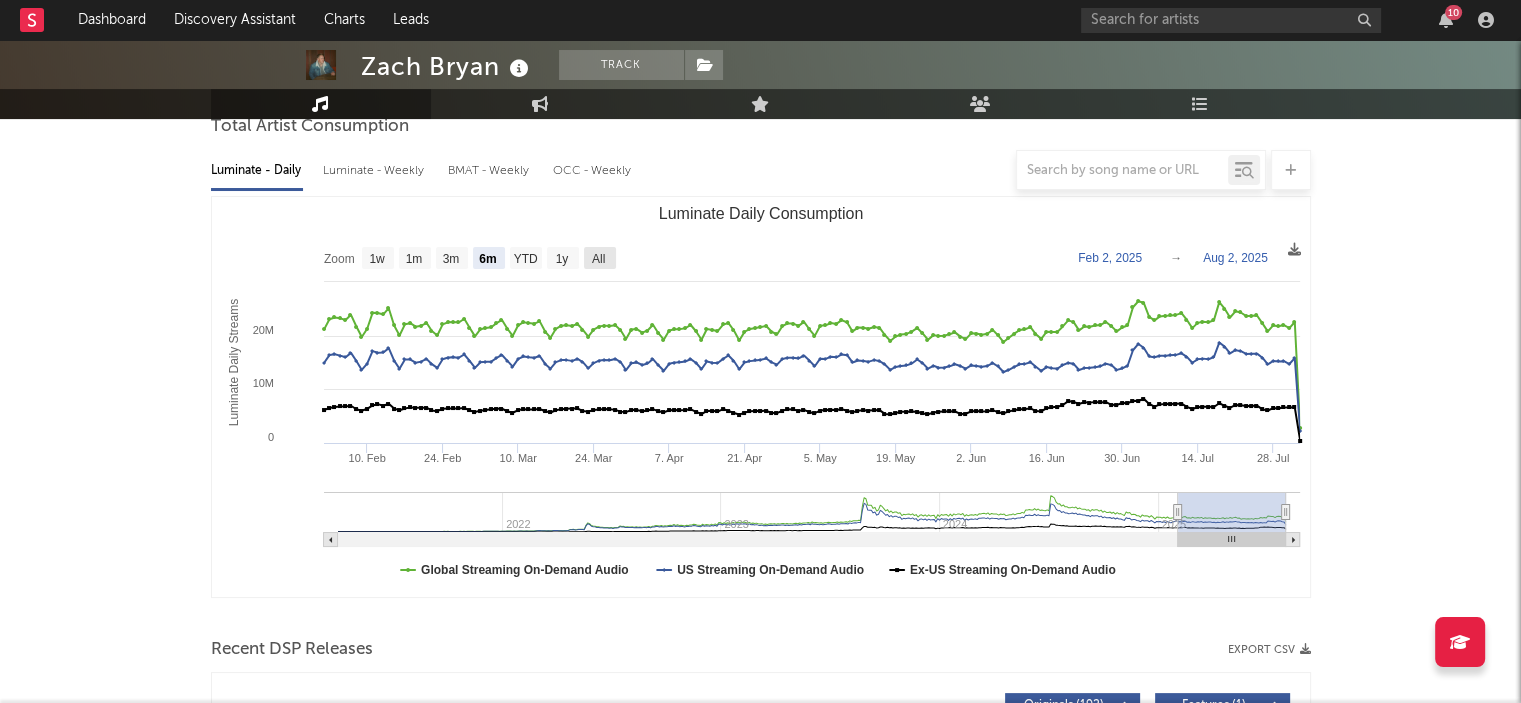 click on "All" 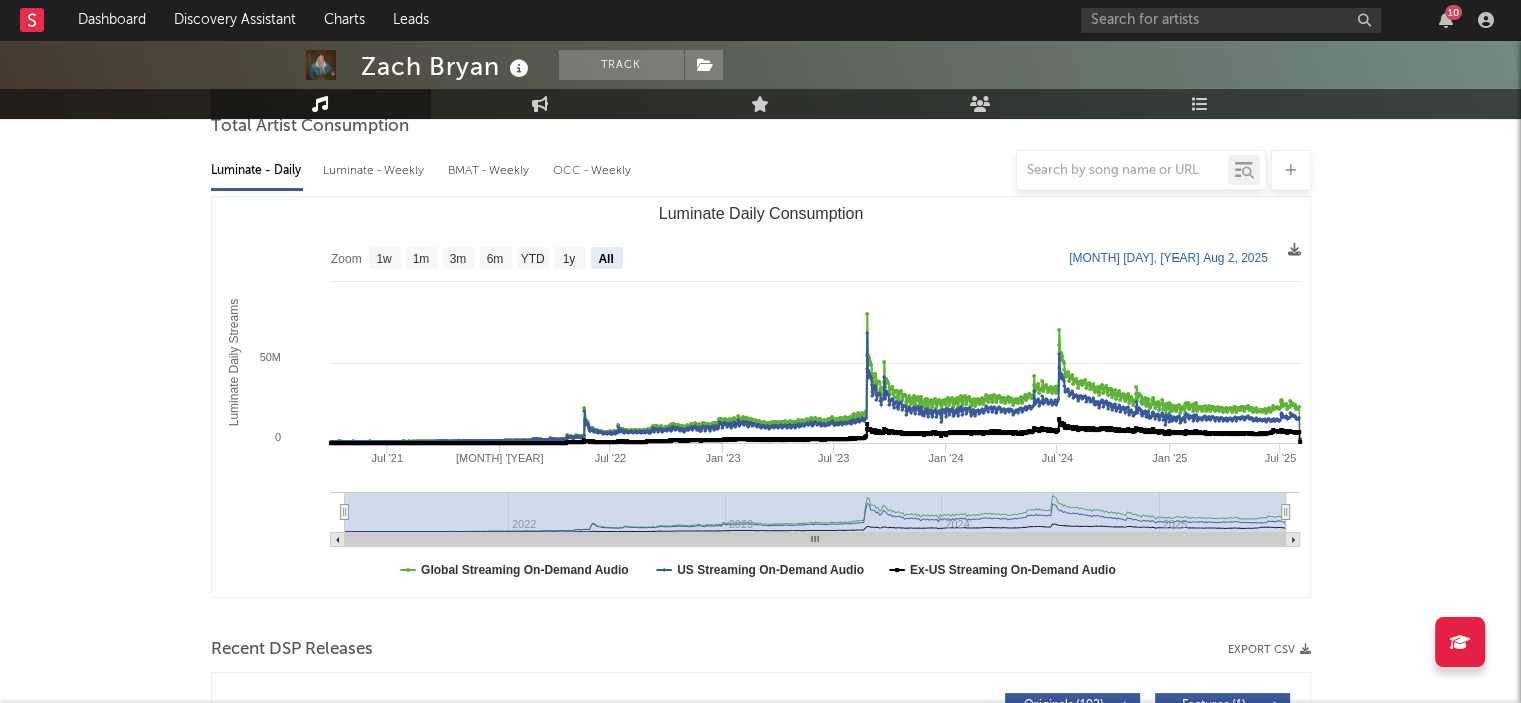 select on "All" 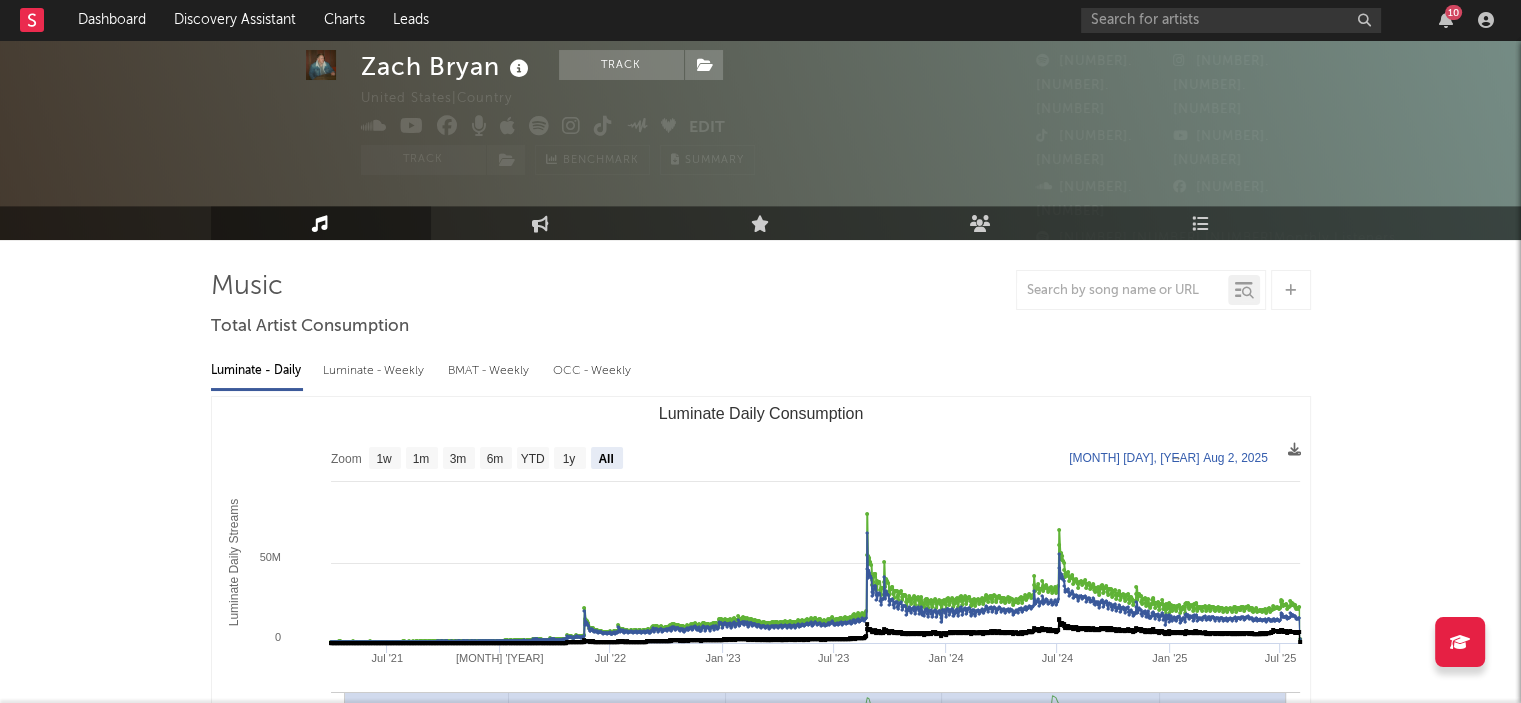 scroll, scrollTop: 100, scrollLeft: 0, axis: vertical 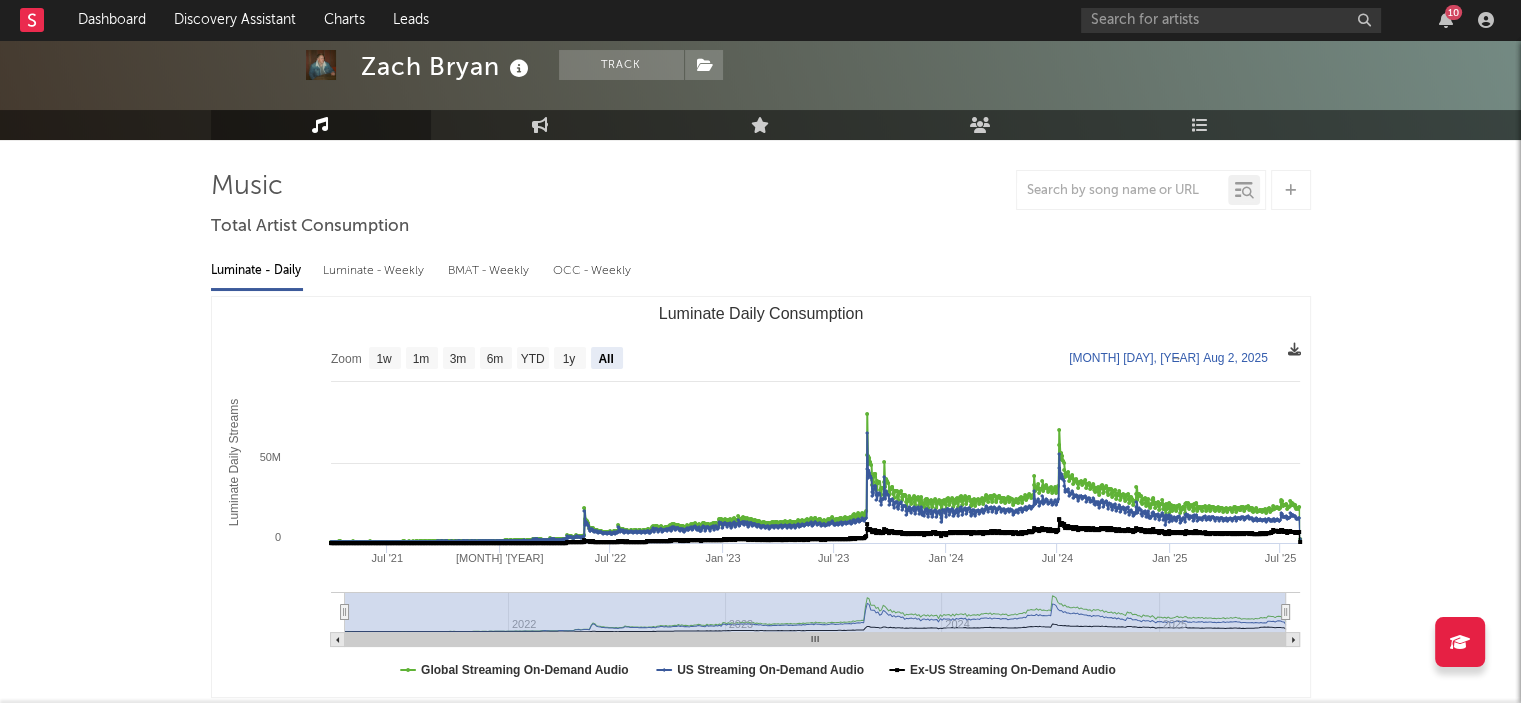 click at bounding box center [1294, 349] 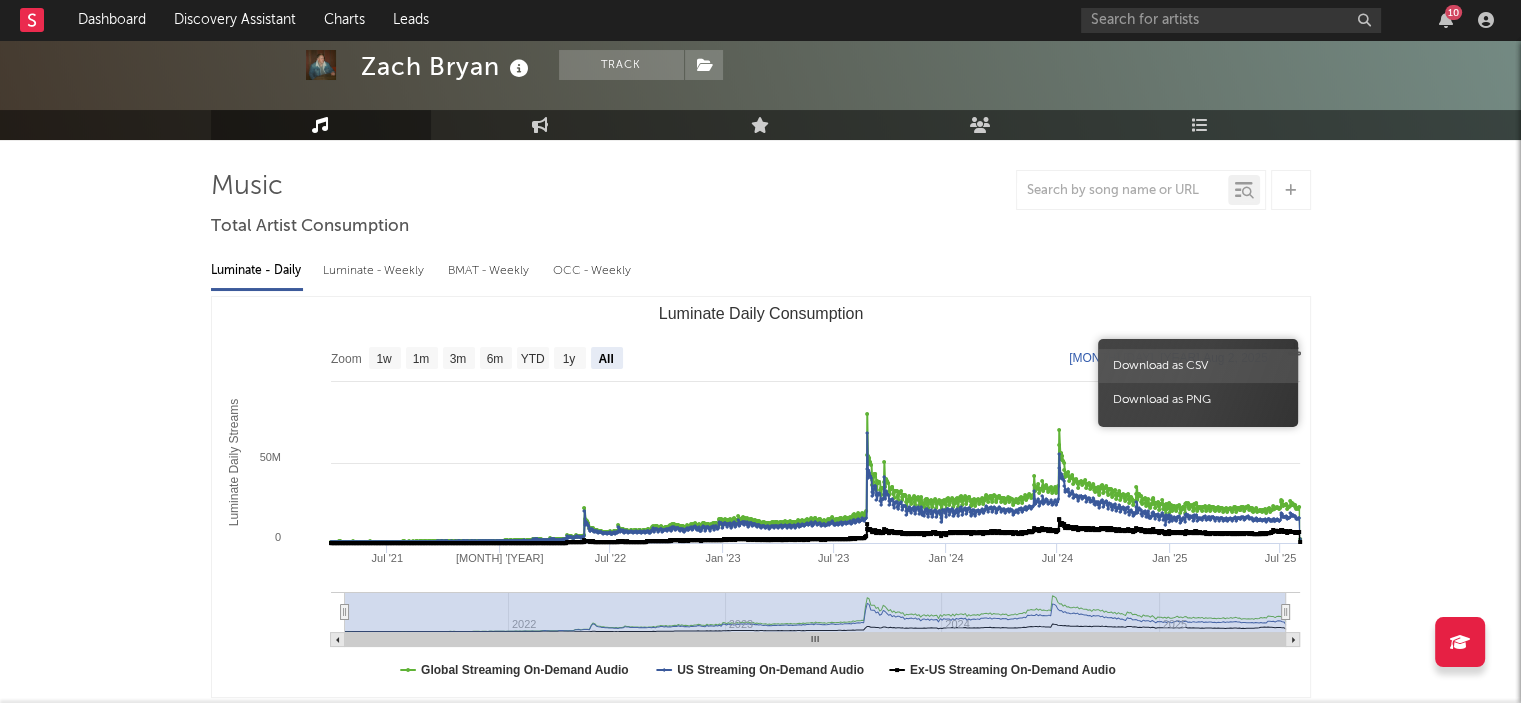 click on "Download as CSV" at bounding box center (1198, 366) 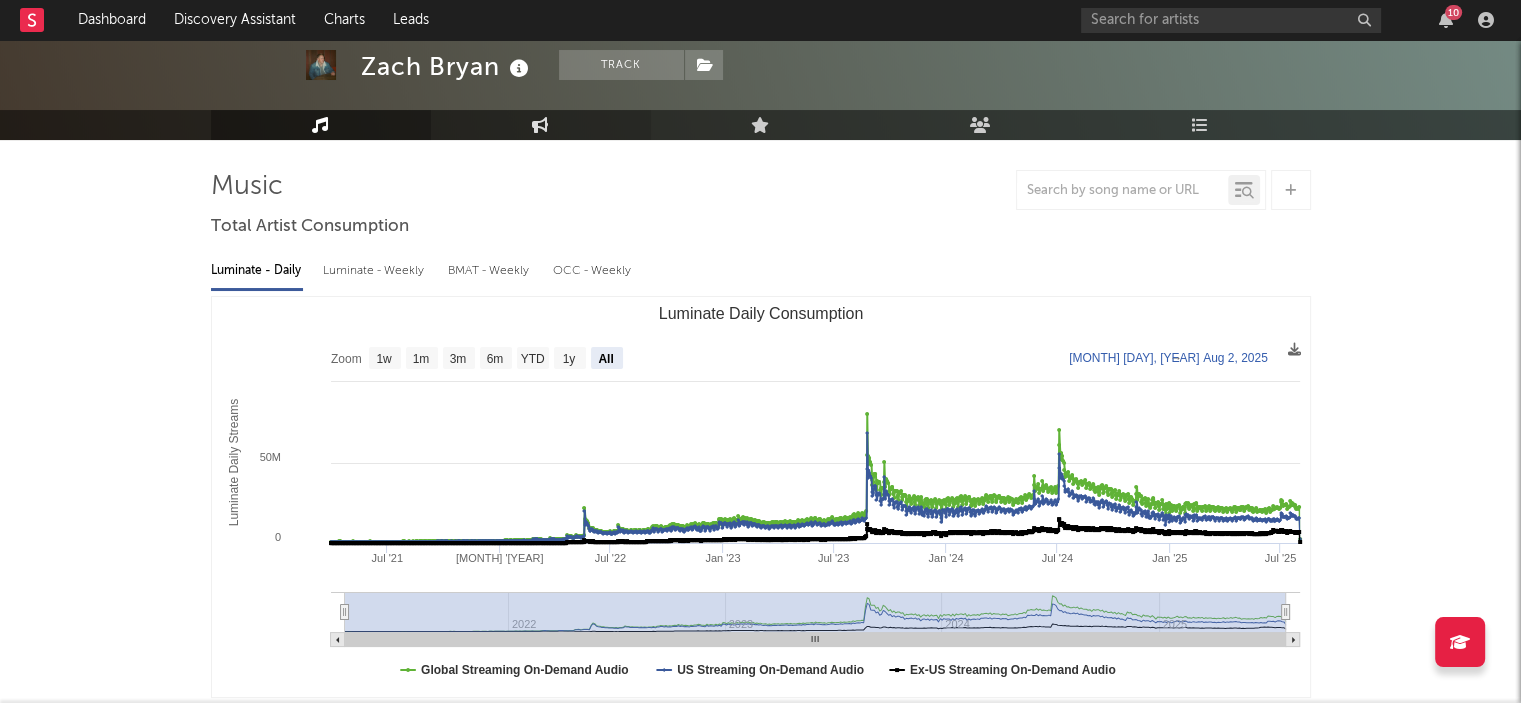 click on "Engagement" at bounding box center [541, 125] 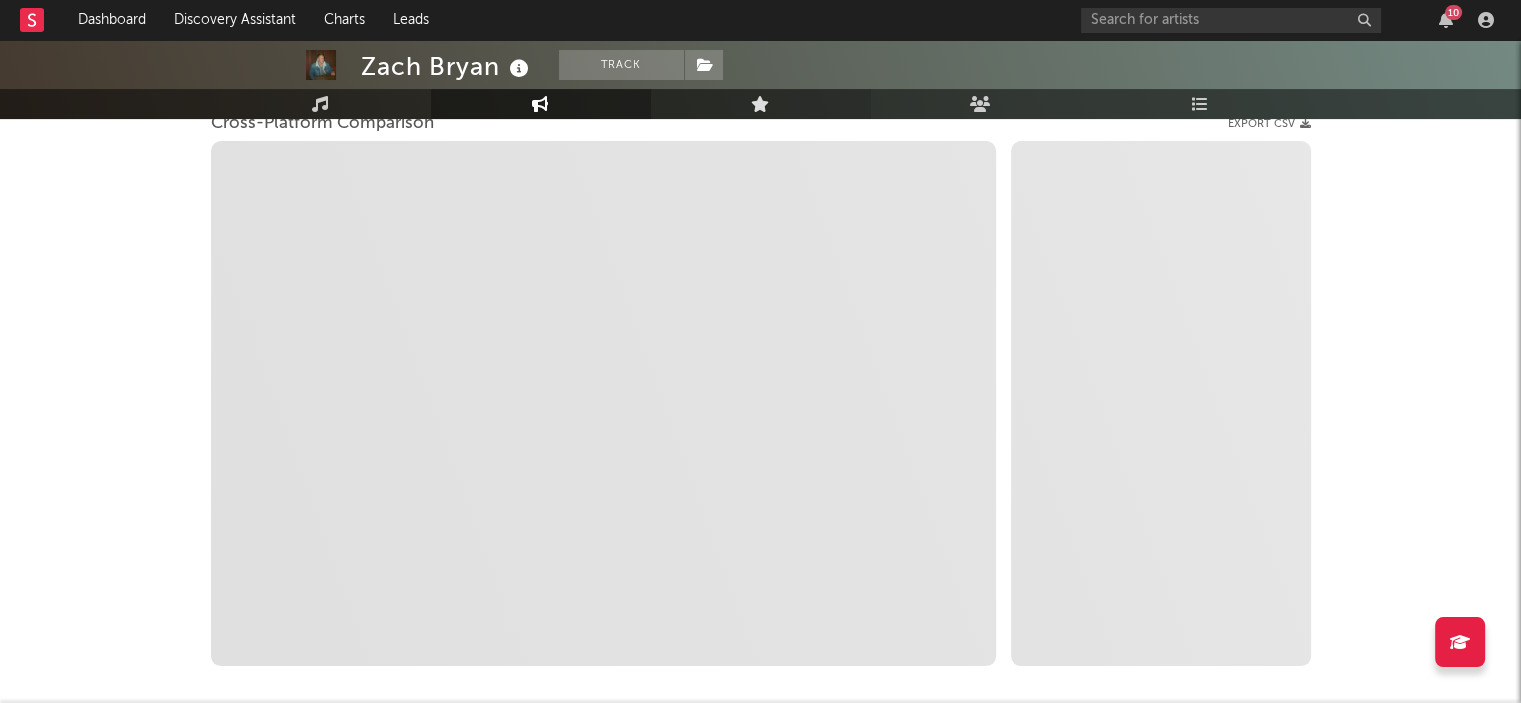 scroll, scrollTop: 0, scrollLeft: 0, axis: both 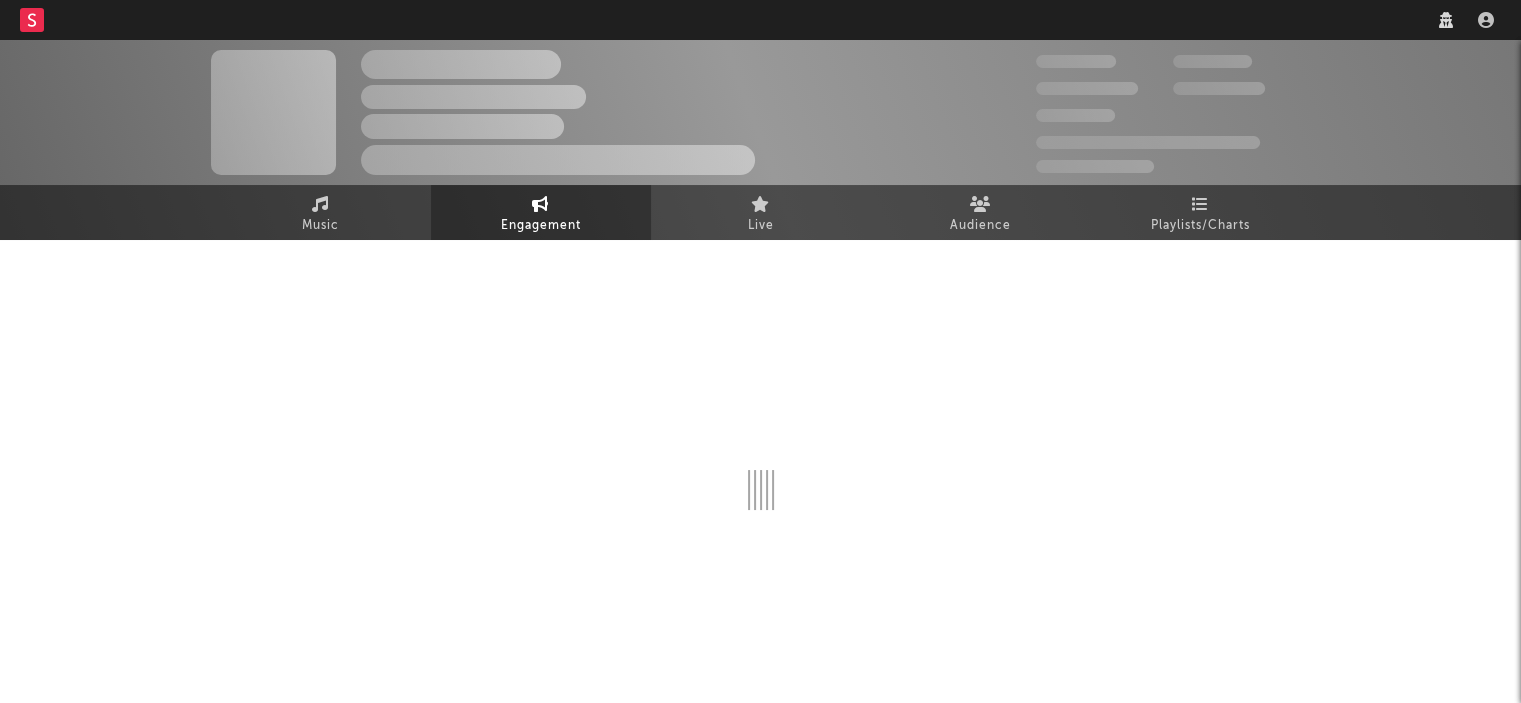 select on "1w" 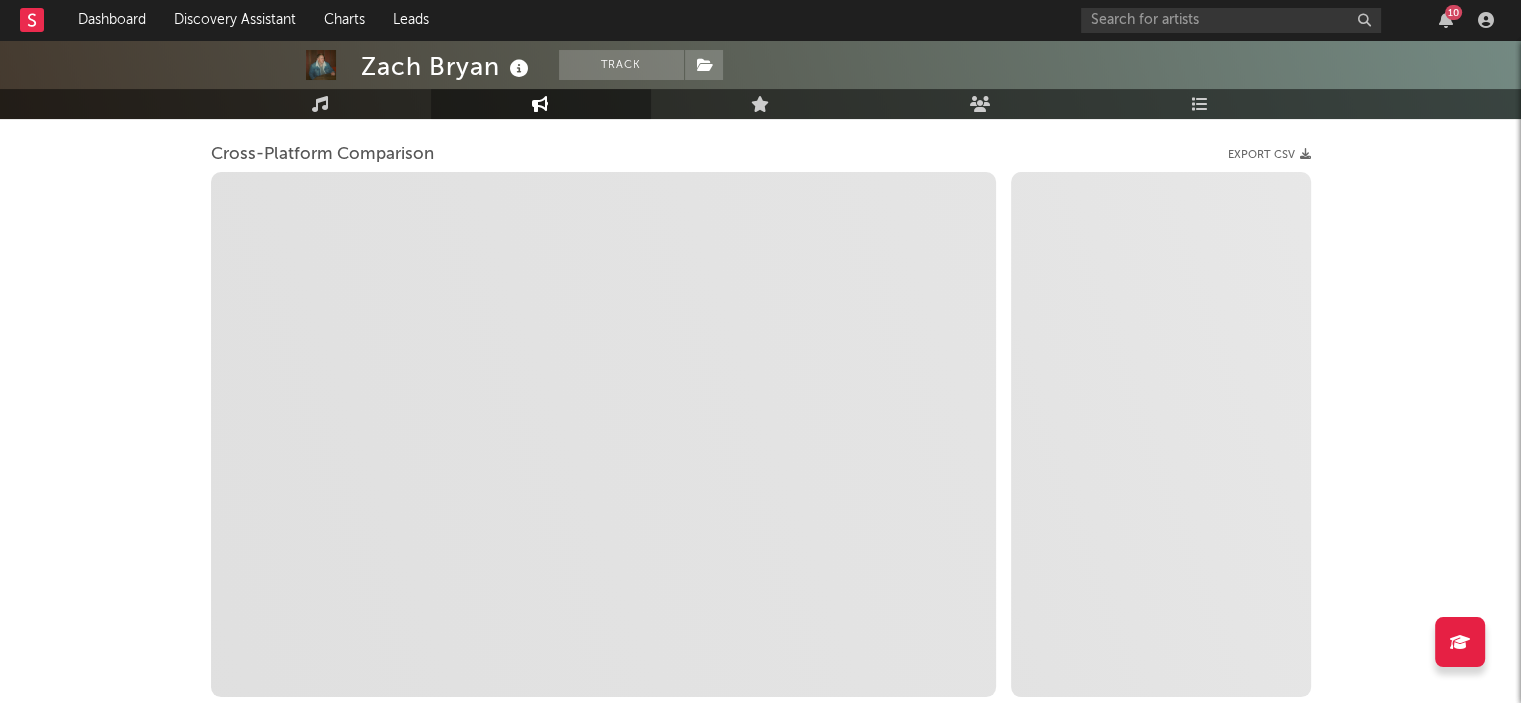 scroll, scrollTop: 86, scrollLeft: 0, axis: vertical 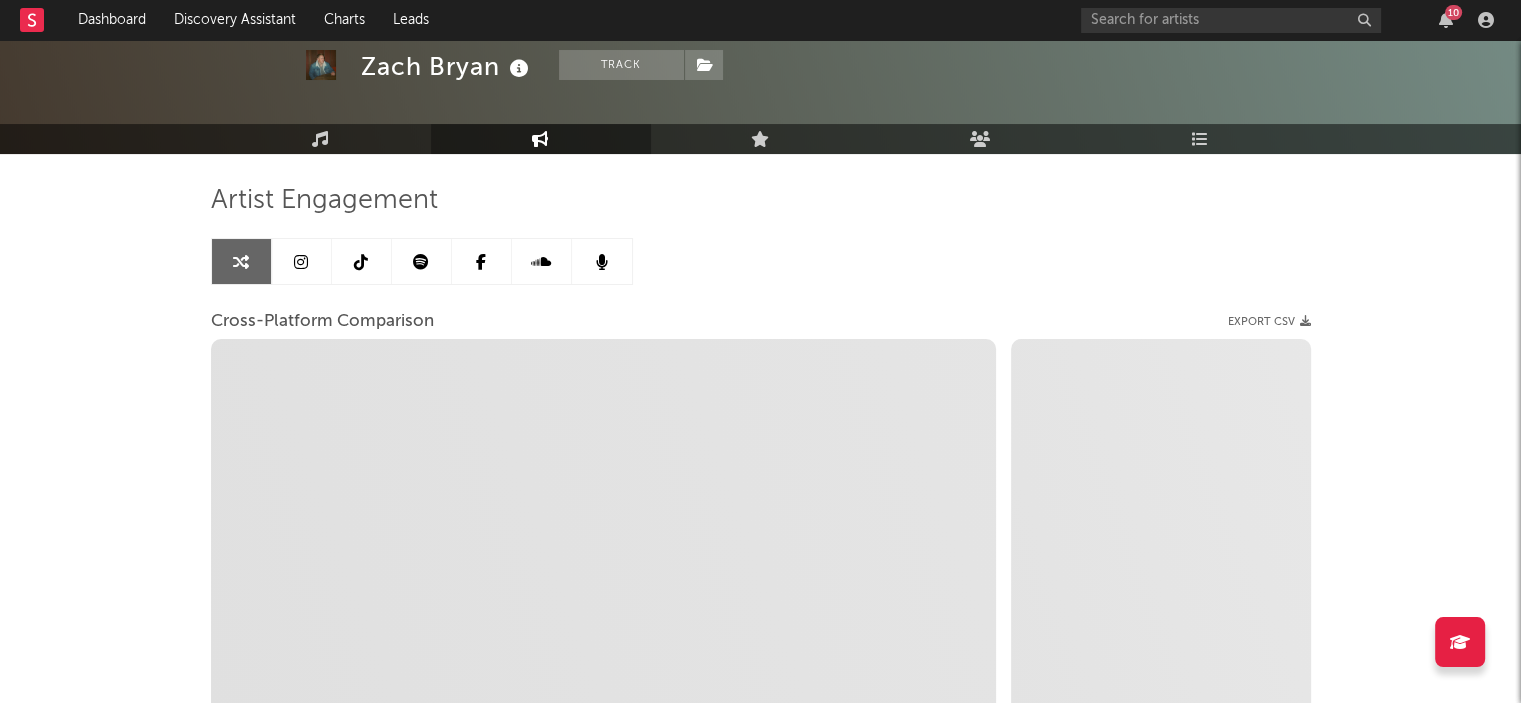 click on "Export CSV" at bounding box center [1269, 322] 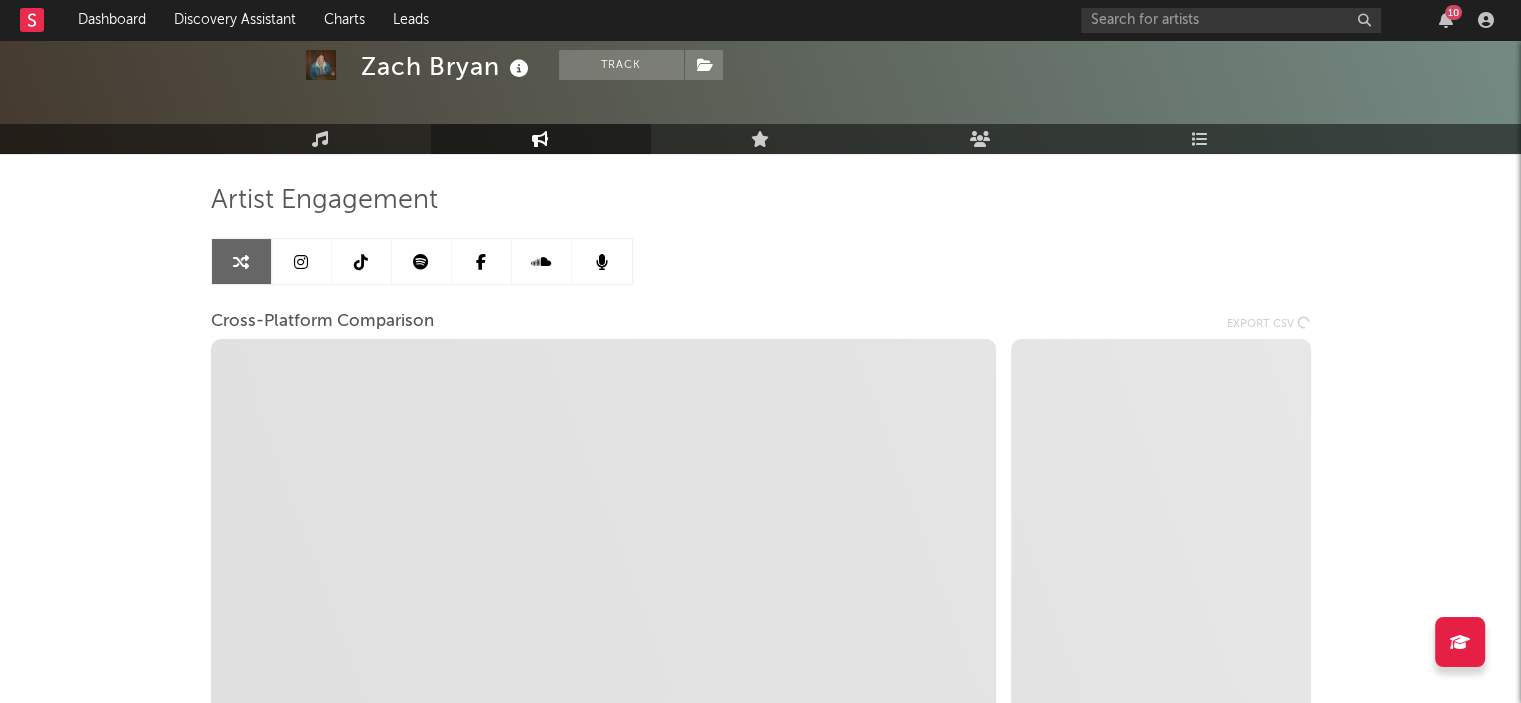 click on "Artist Engagement Cross-Platform Comparison Export CSV Zoom 1w 1m 3m 6m YTD 1y All Created with Highcharts 10.3.3 Zoom 1w 1m 3m 6m YTD 1y All → name" at bounding box center [761, 524] 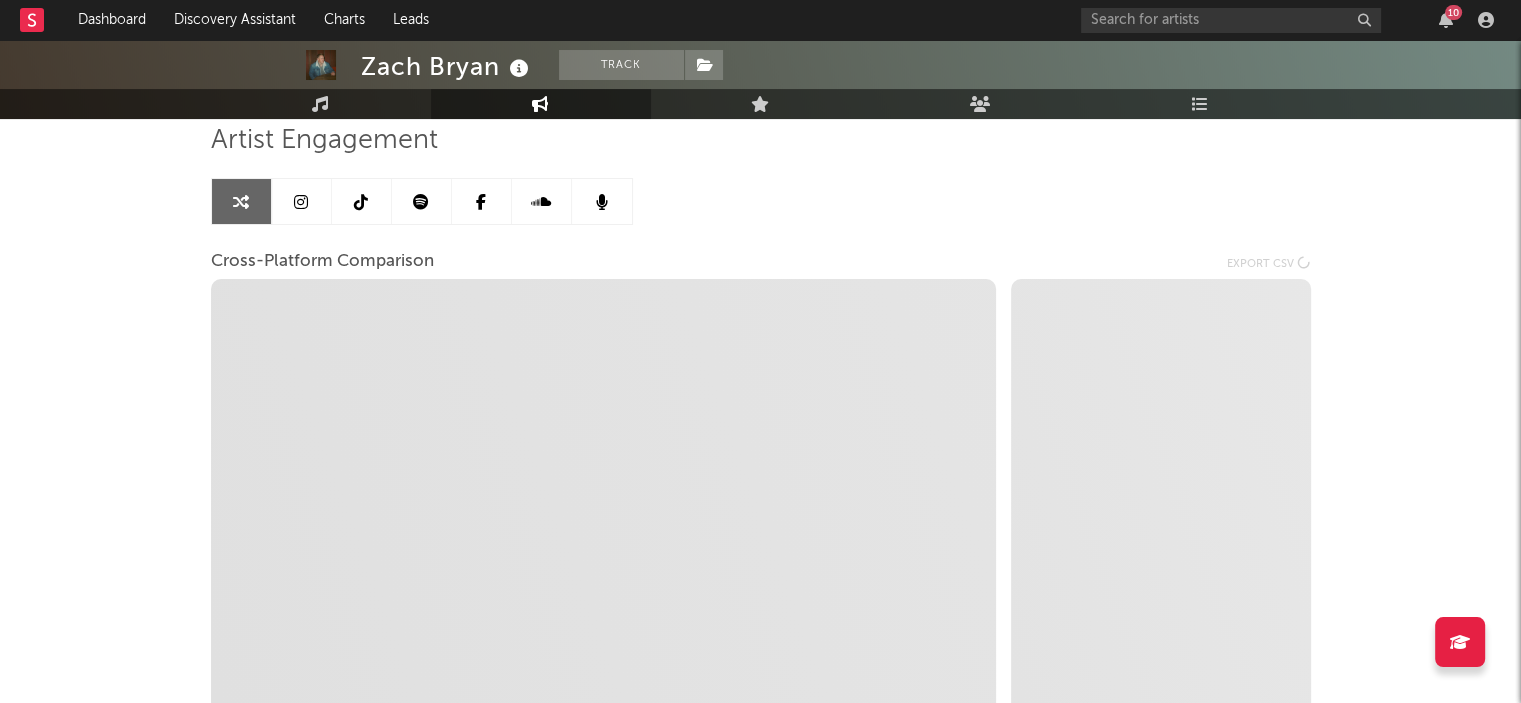 scroll, scrollTop: 0, scrollLeft: 0, axis: both 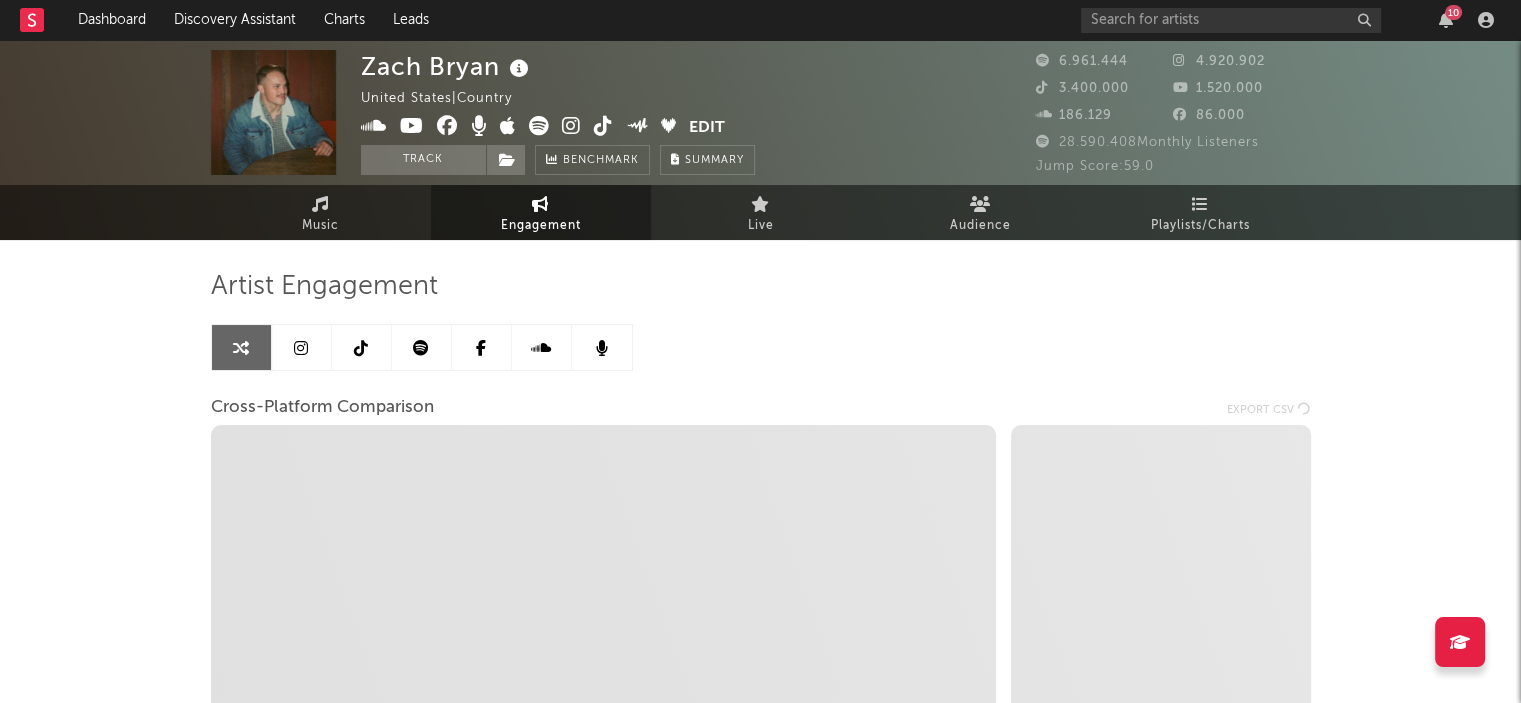 click 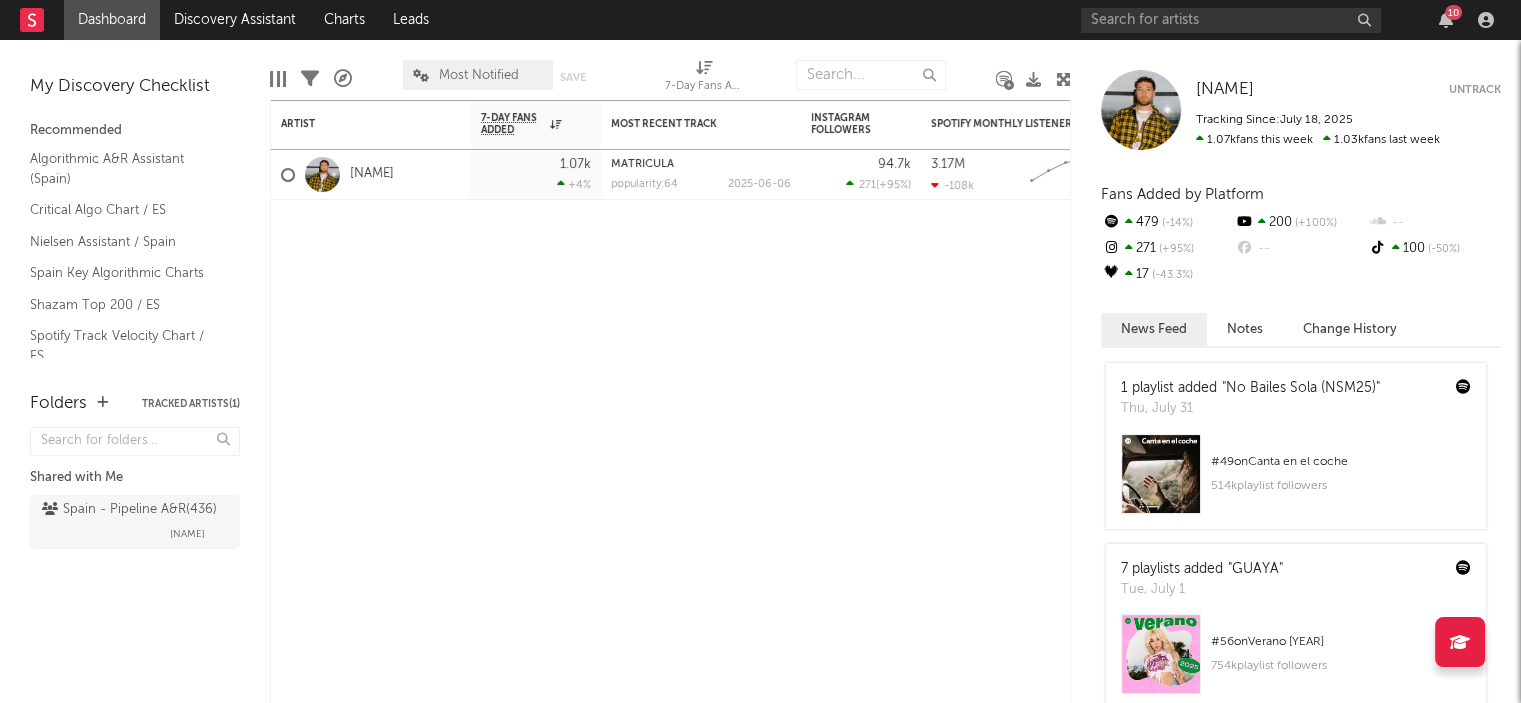 select on "1m" 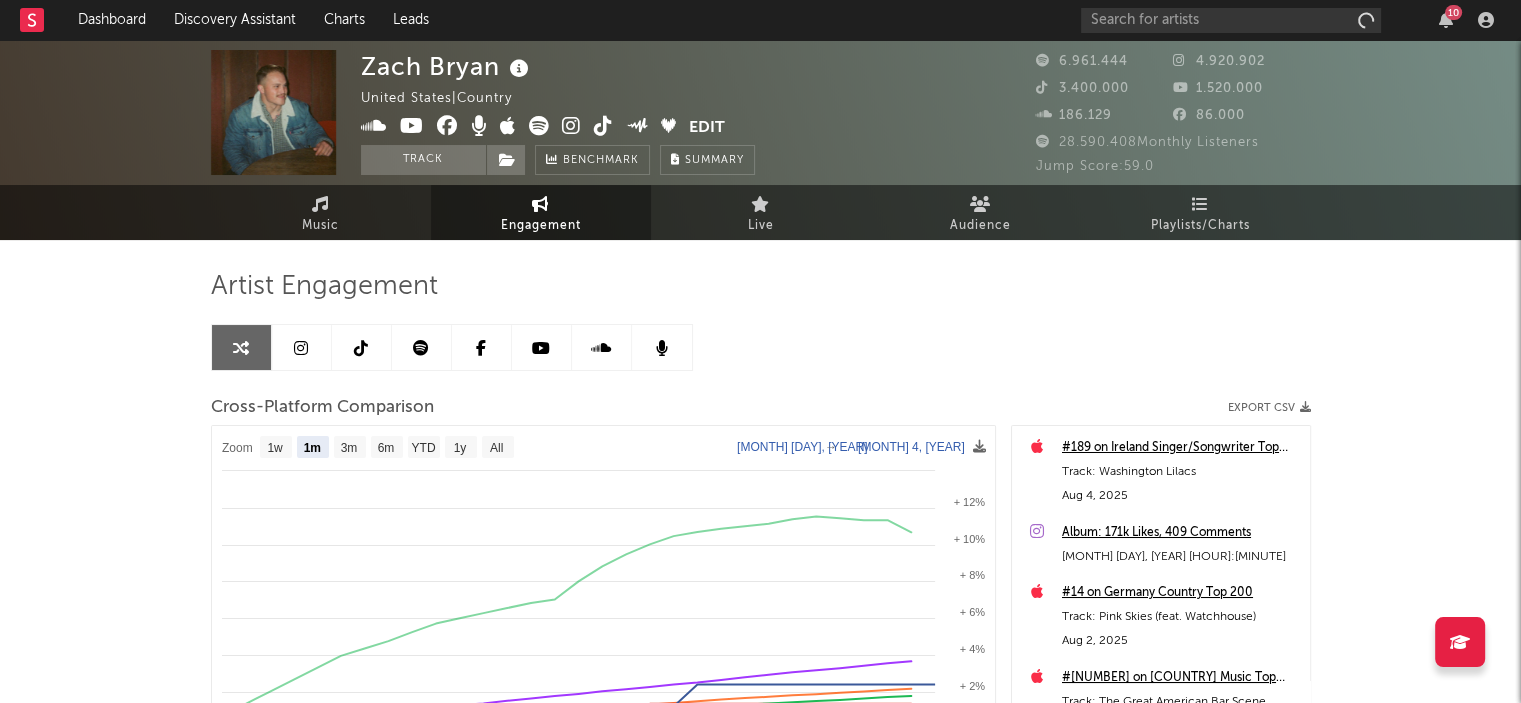 select on "1w" 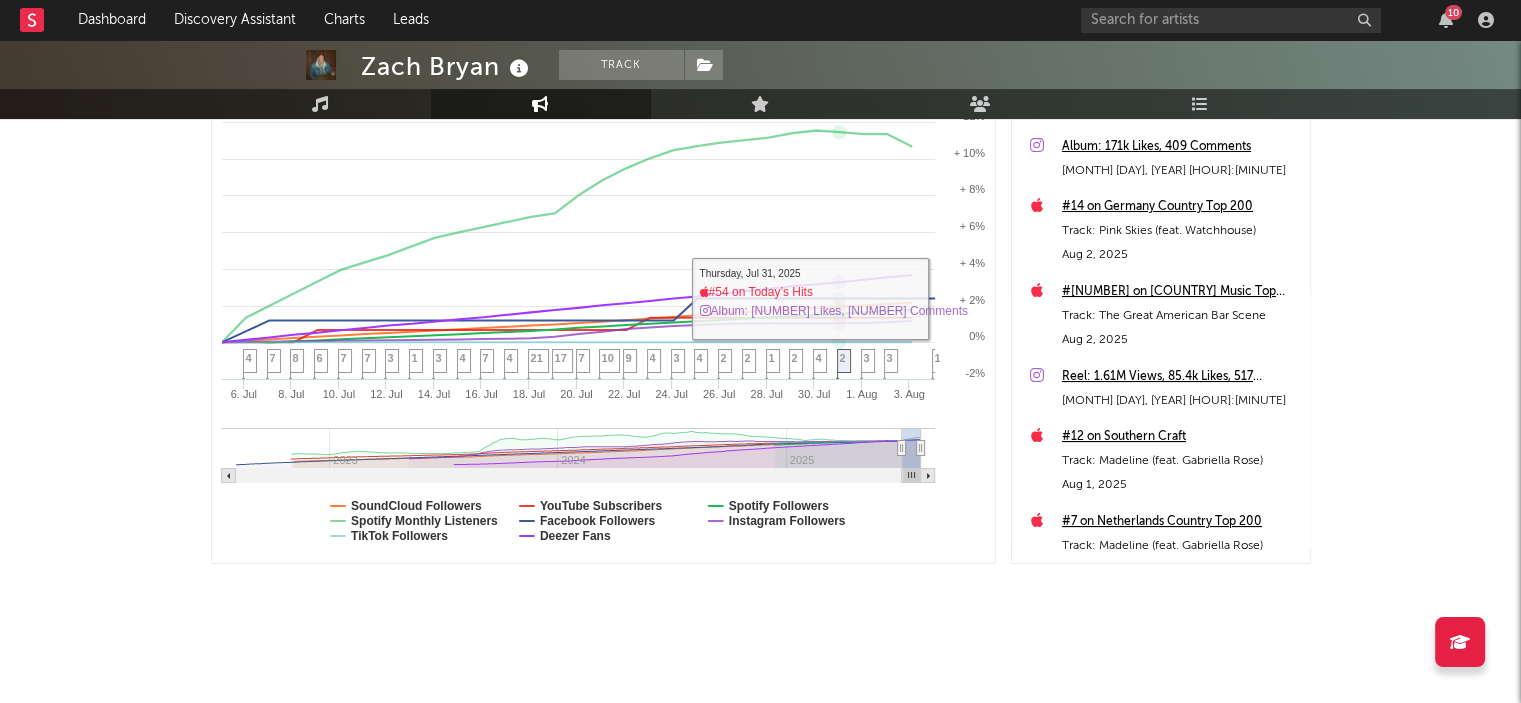 scroll, scrollTop: 86, scrollLeft: 0, axis: vertical 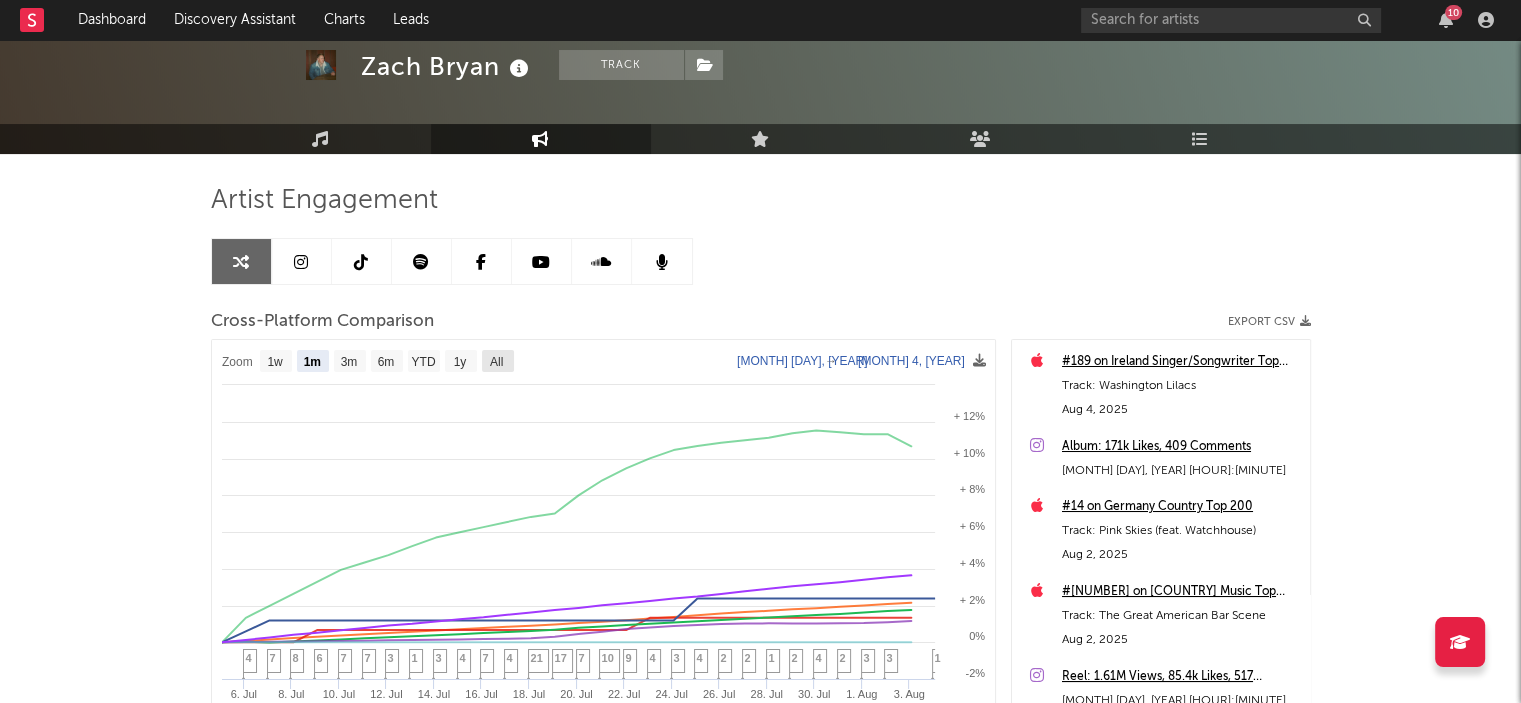 click 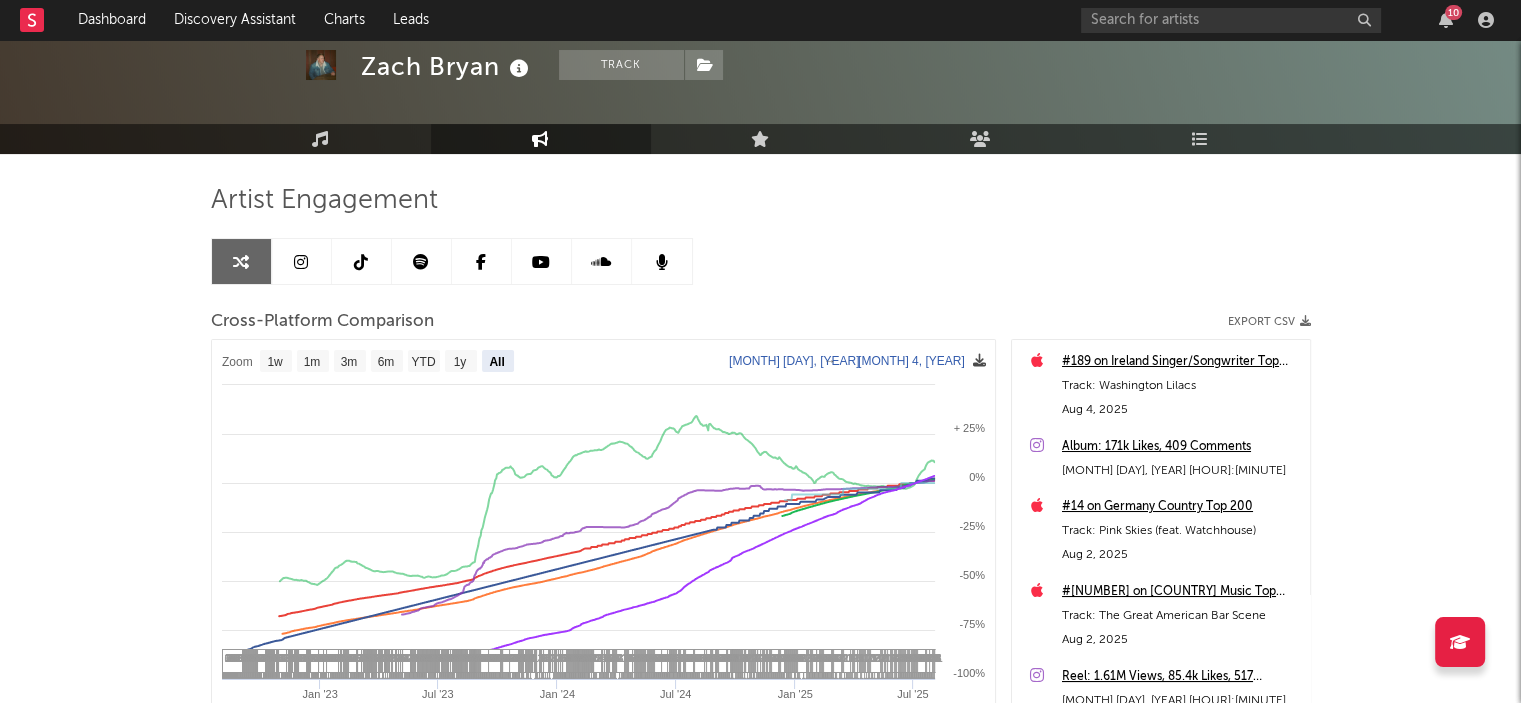 click at bounding box center (979, 360) 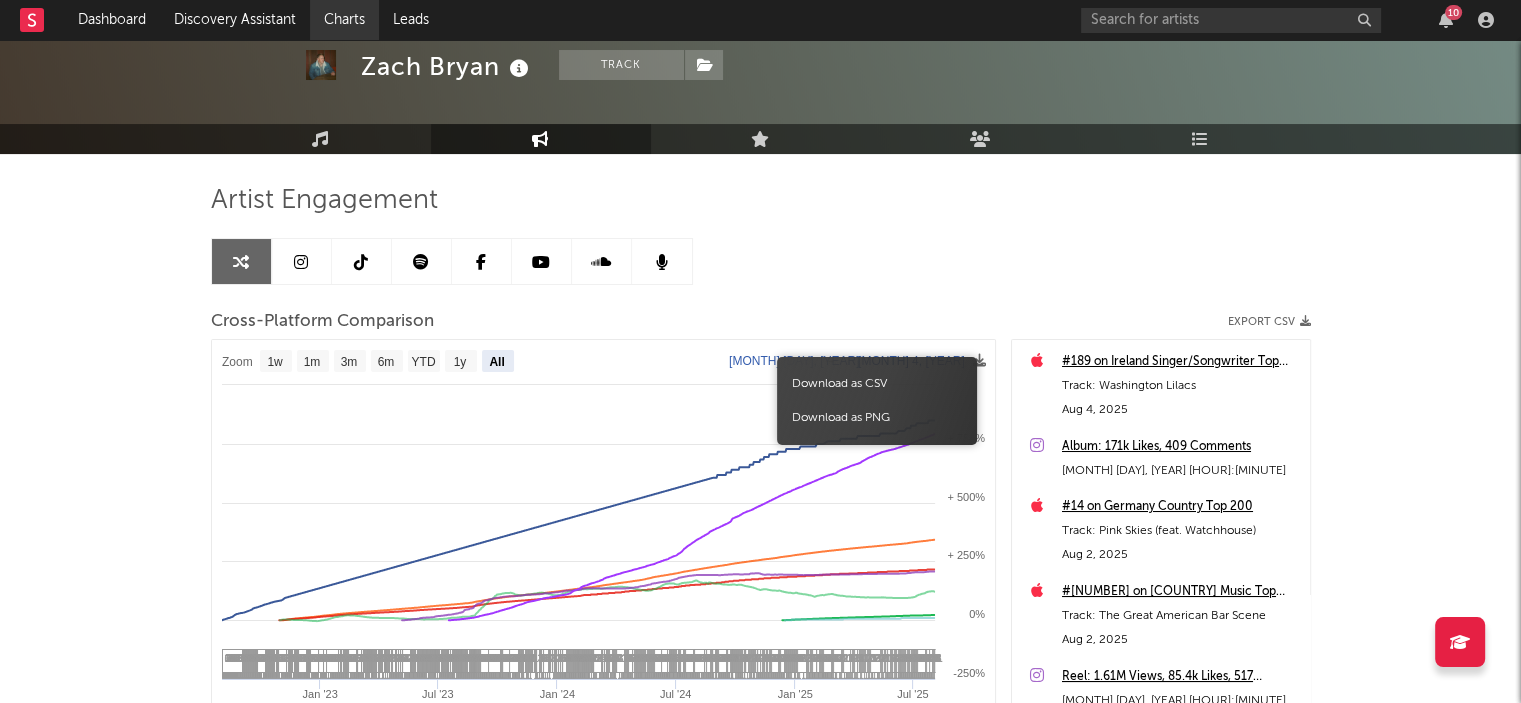 select on "1m" 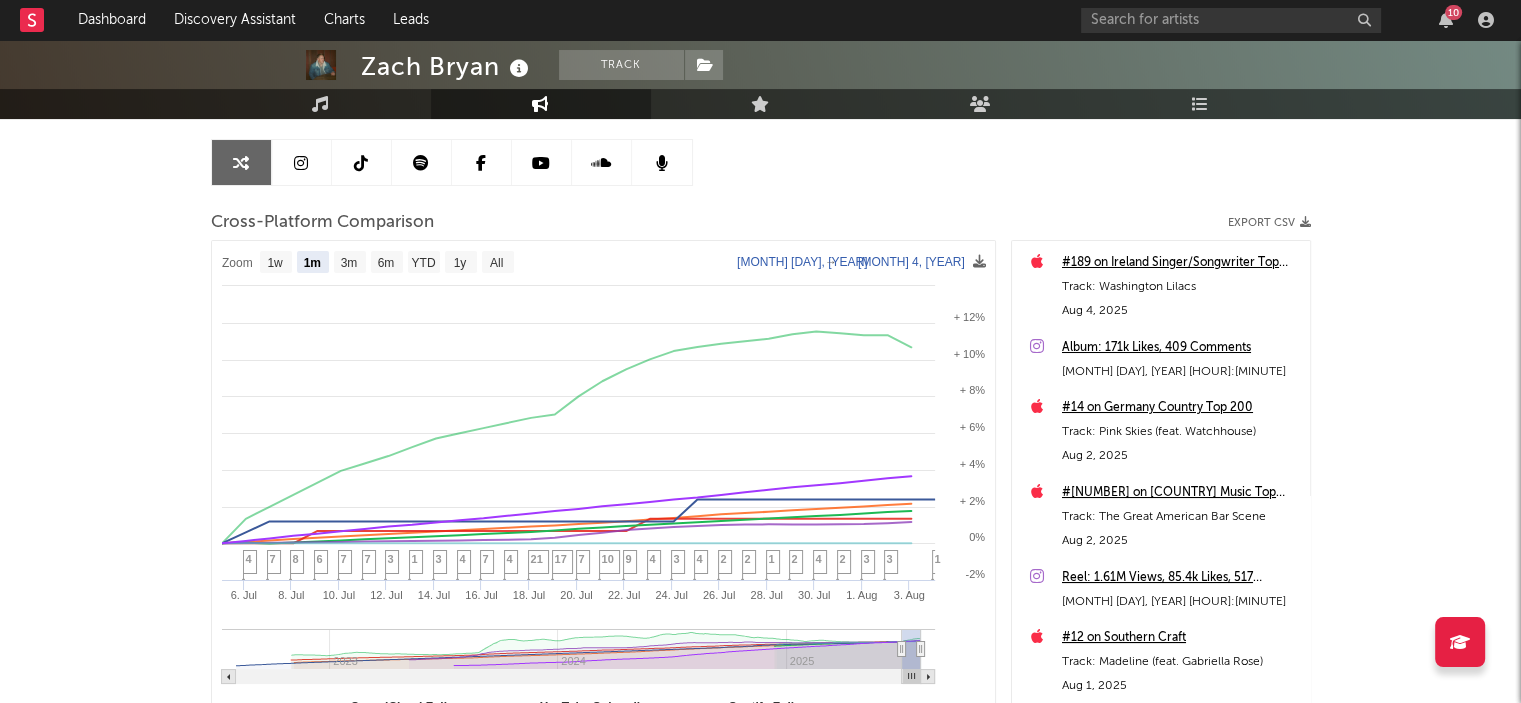 scroll, scrollTop: 186, scrollLeft: 0, axis: vertical 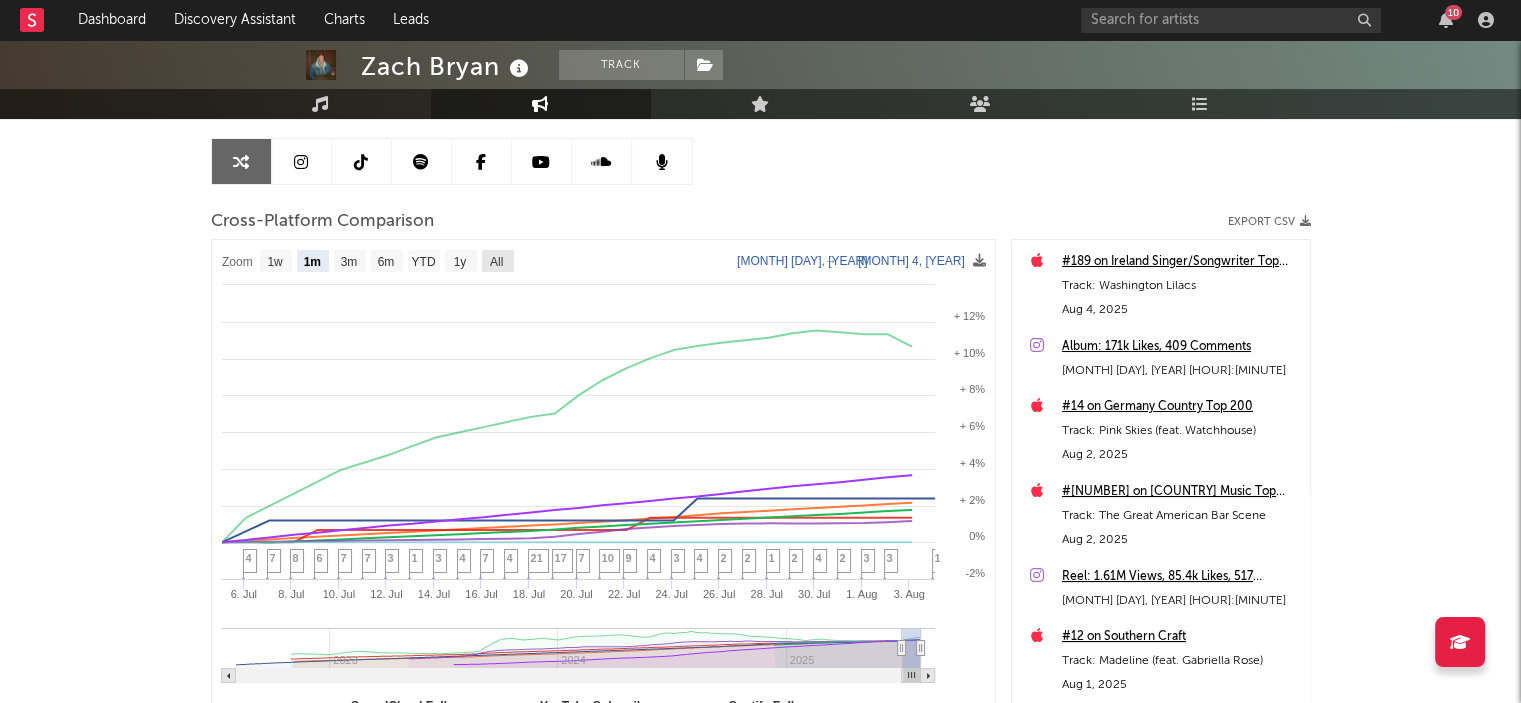 drag, startPoint x: 503, startPoint y: 261, endPoint x: 500, endPoint y: 251, distance: 10.440307 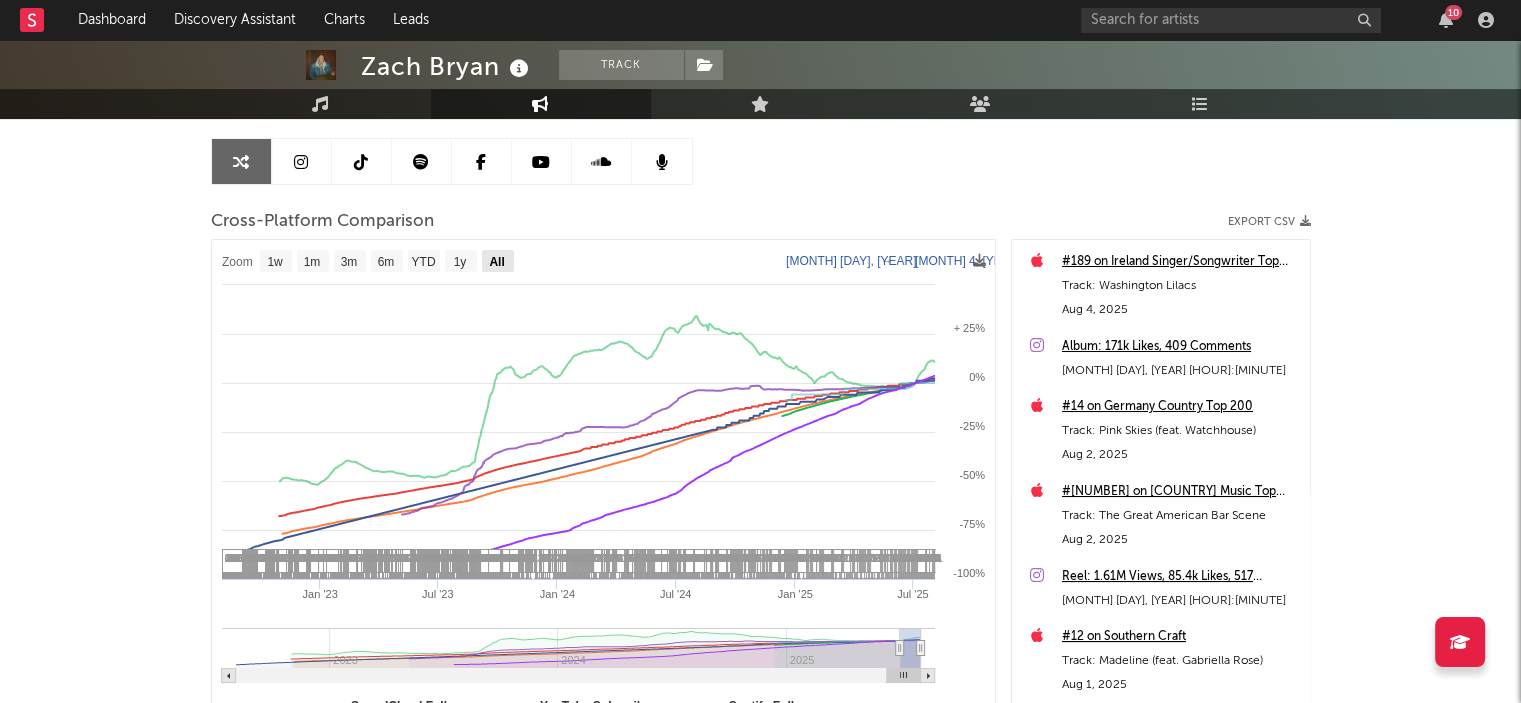 click on "All" 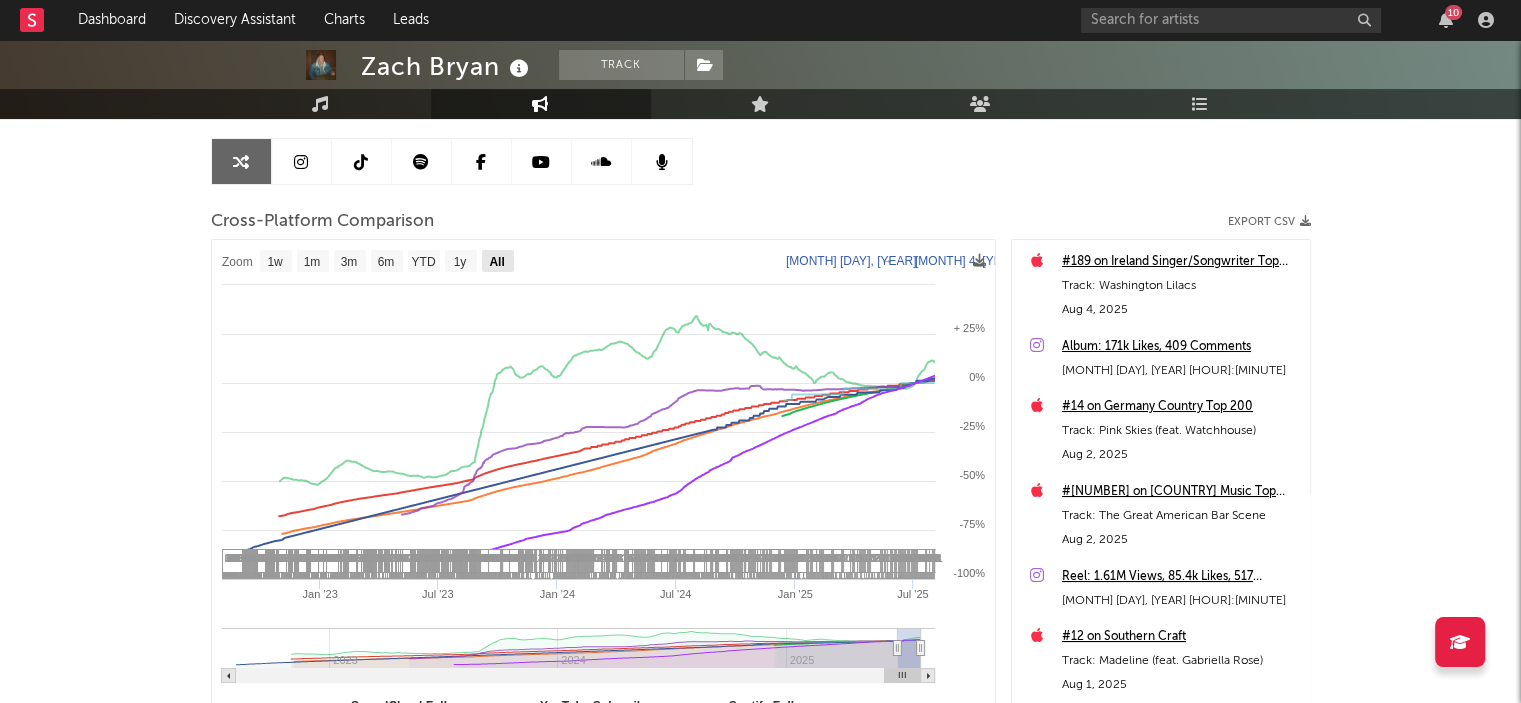 select on "All" 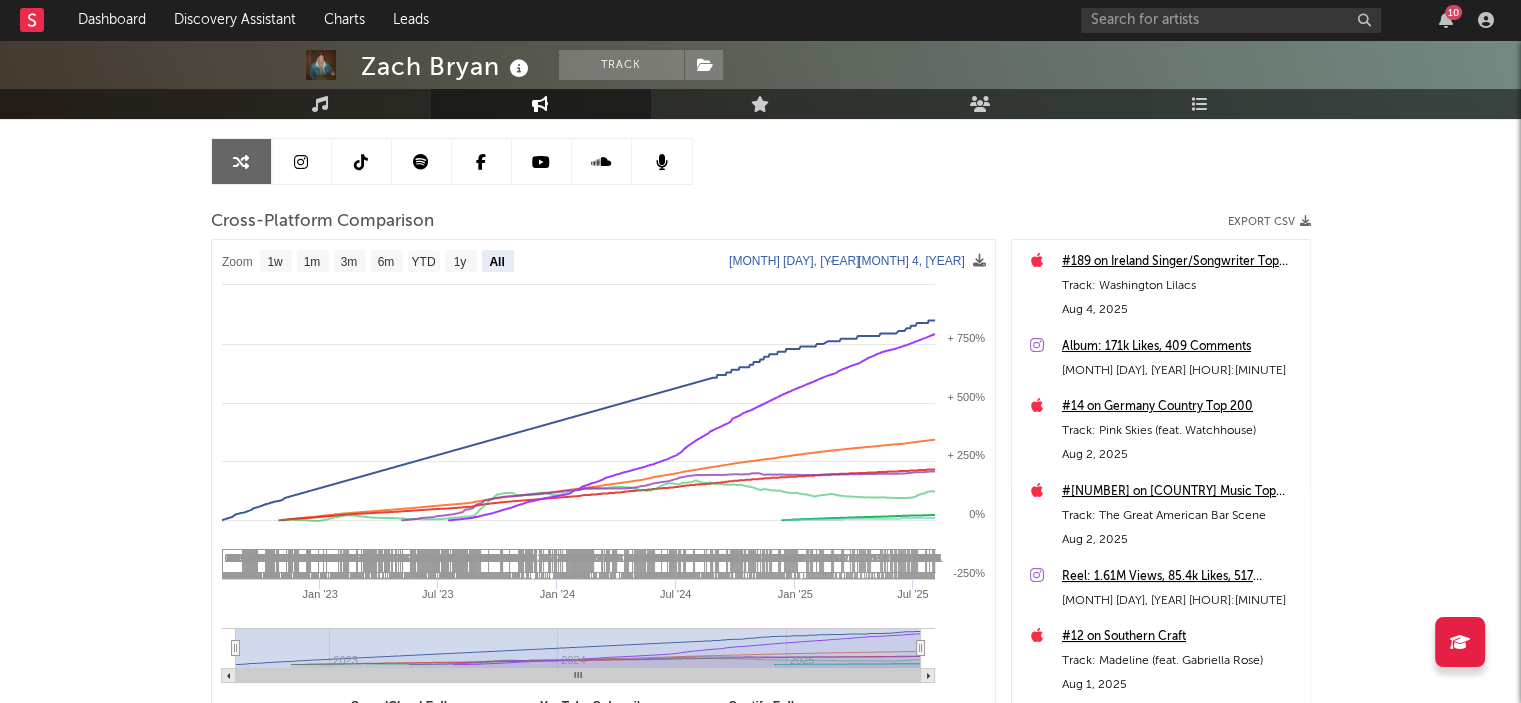 click on "Artist Engagement Cross-Platform Comparison Export CSV  Zoom 1w 1m 3m 6m YTD 1y All 2022-08-03 2025-08-04 Created with Highcharts 10.3.3 Jan '23 Jul '23 Jan '24 Jul '24 Jan '25 Jul '25 2023 2024 2025 0% + 500% -250% + 250% + 750% + 1000% Zoom 1w 1m 3m 6m YTD 1y All Aug  3, 2022 → Aug  4, 2025 SoundCloud Followers YouTube Subscribers Spotify Followers Spotify Monthly Listeners Facebook Followers Instagram Followers TikTok Followers Deezer Fans 1 3 3 2 4 2 1 2 2 4 3 4 9 10 7 17 21 4 7 4 3 1 3 7 7 6 8 7 4 4 26 37 33 41 7 4 3 3 10 3 1 5 12 11 10 7 3 3 2 1 2 3 4 8 1 3 4 3 1 2 4 4 1 3 3 2 1 3 1 1 1 1 1 2 1 1 2 1 2 6 2 1 3 7 2 1 10 1 4 5 3 1 1 2 1 1 1 1 1 1 1 1 2 1 2 2 1 2 1 4 7 21 2 2 2 1 1 1 1 2 4 16 5 23 18 4 1 2 3 5 1 1 3 7 2 3 21 24 2 2 1 1 2 1 2 3 2 3 2 2 9 2 1 1 2 1 10 21 47 35 28 1 1 3 1 1 2 1 1 2 1 9 4 3 1 1 3 1 1 2 2 2 1 4 3 2 2 5 3 1 4 19 8 5 7 9 6 19 61 24 1 1 2 1 1 2 1 1 1 2 1 2 1 1 1 1 3 1 3 2 1 2 1 1 1 1 1 4 3 6 9 2 3 1 4 1 6 4 4 4 5 8 2 3 3 7 5 3 4 3 1 5 8 11 23 3 1 2 1 16 1 12 8 3 2 1 4 3 2 2 1 1" at bounding box center (761, 424) 